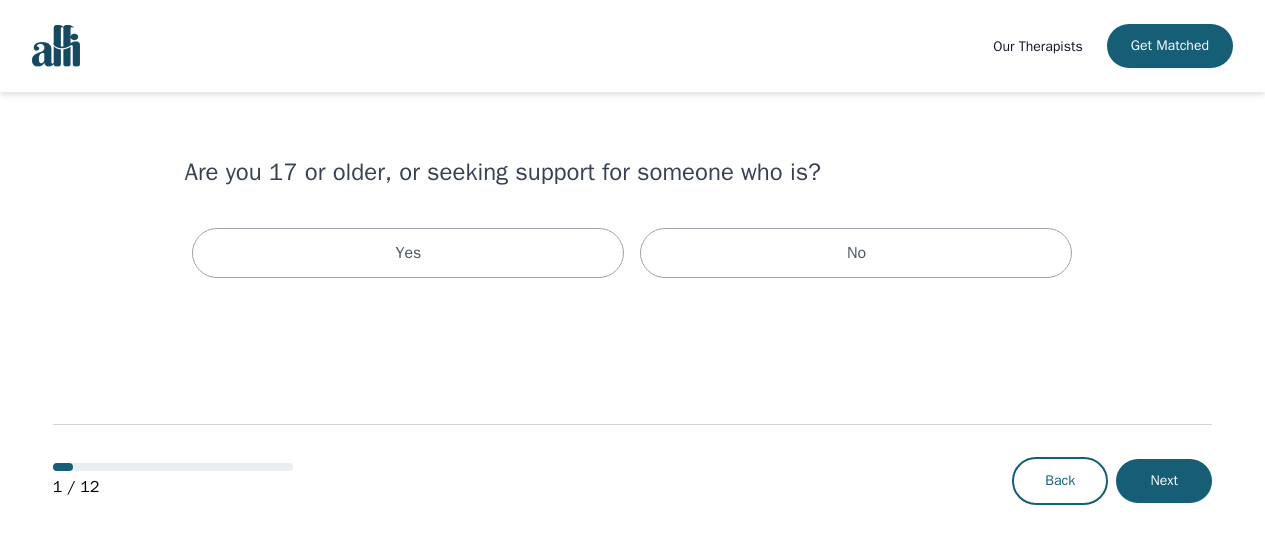 scroll, scrollTop: 0, scrollLeft: 0, axis: both 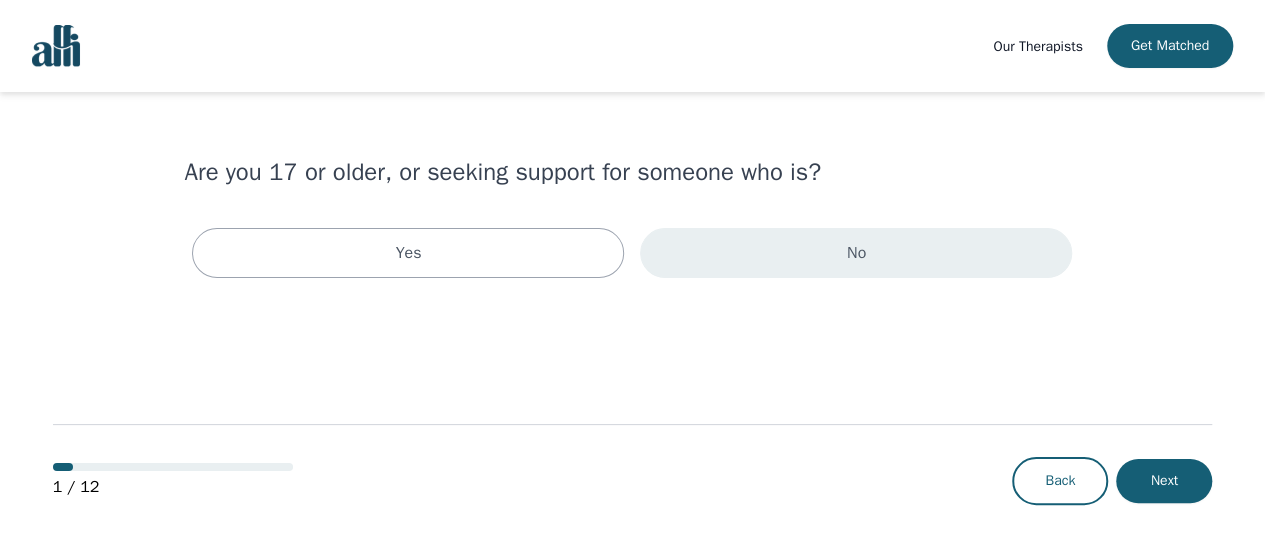 click on "No" at bounding box center (856, 253) 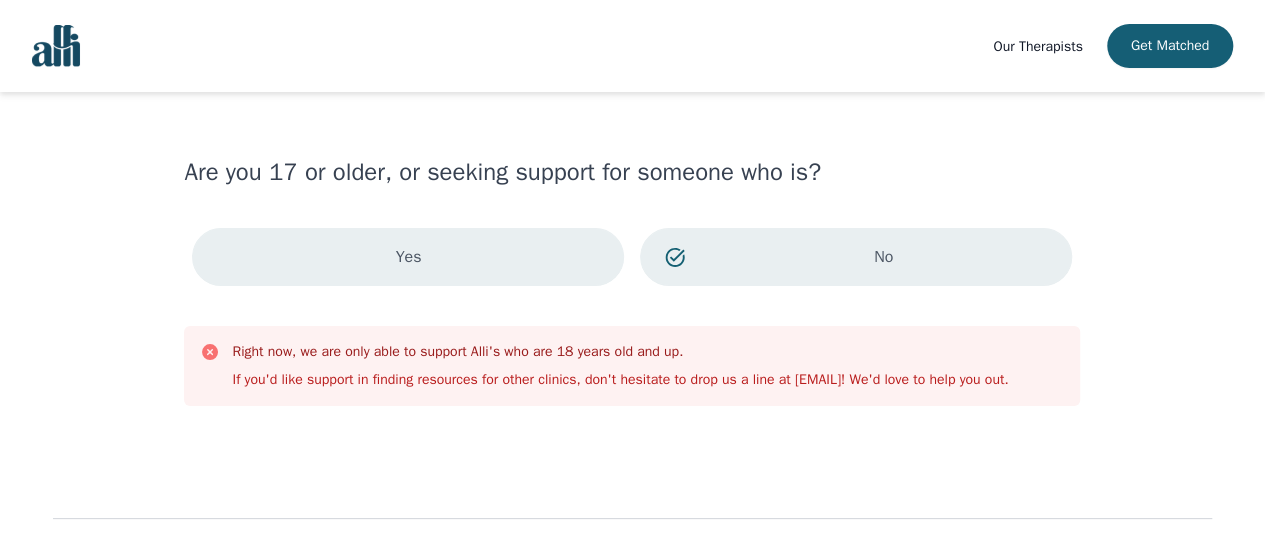 click on "Yes" at bounding box center (408, 257) 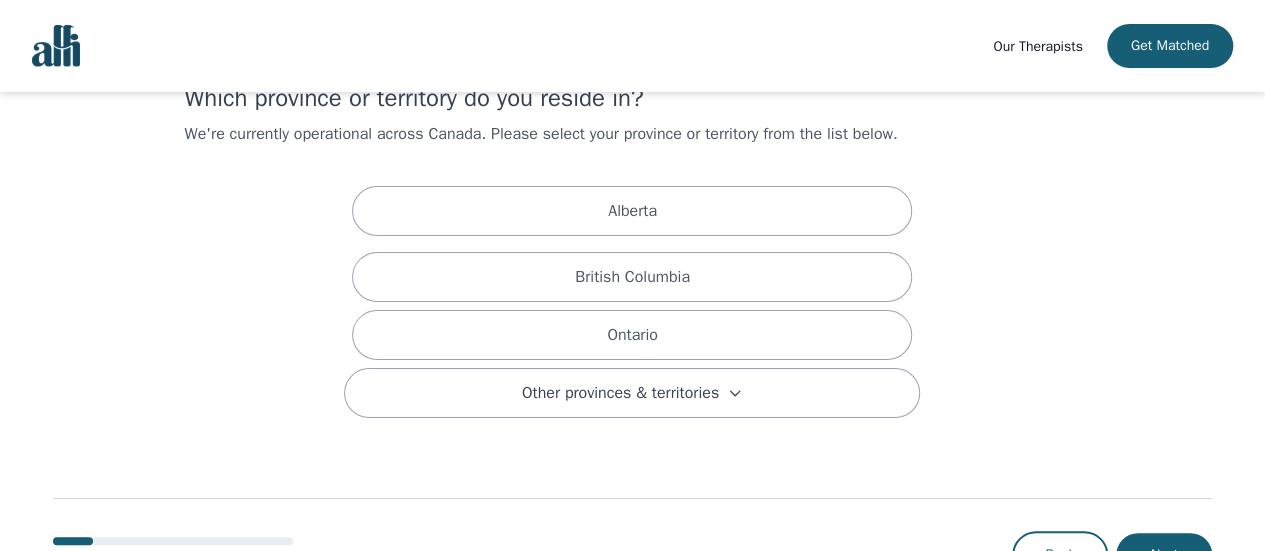 scroll, scrollTop: 100, scrollLeft: 0, axis: vertical 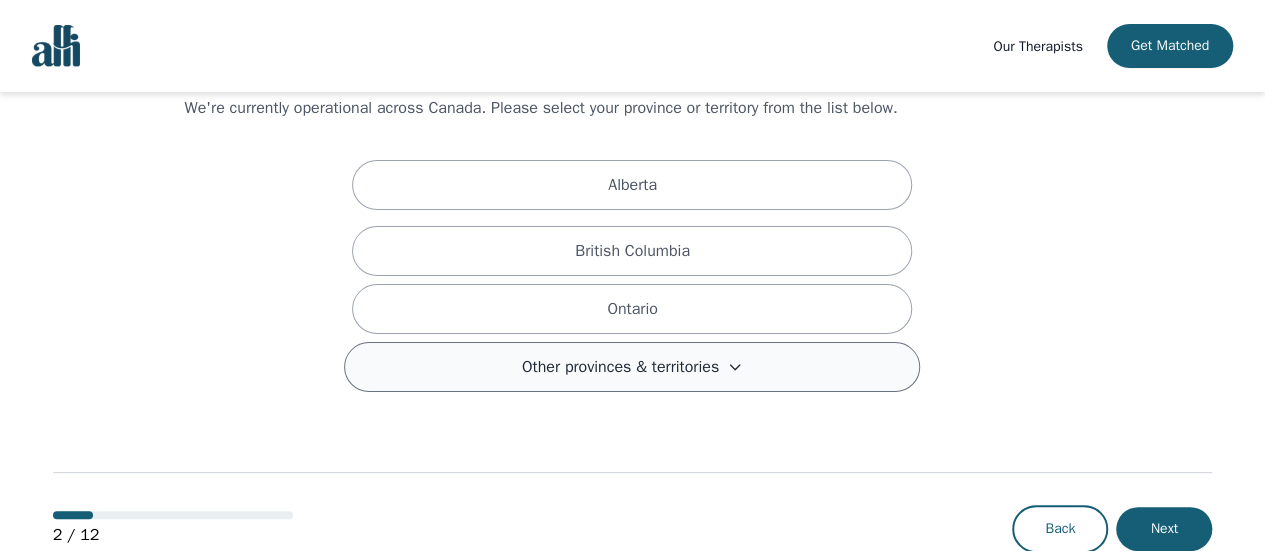 click on "Other provinces & territories" at bounding box center (632, 367) 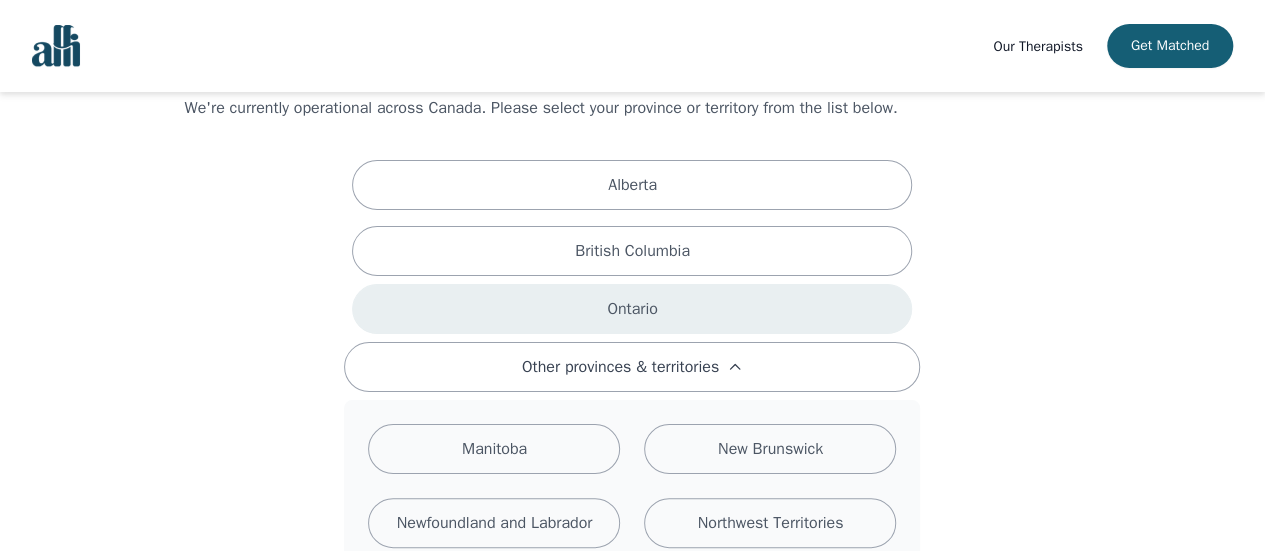 click on "Ontario" at bounding box center [632, 309] 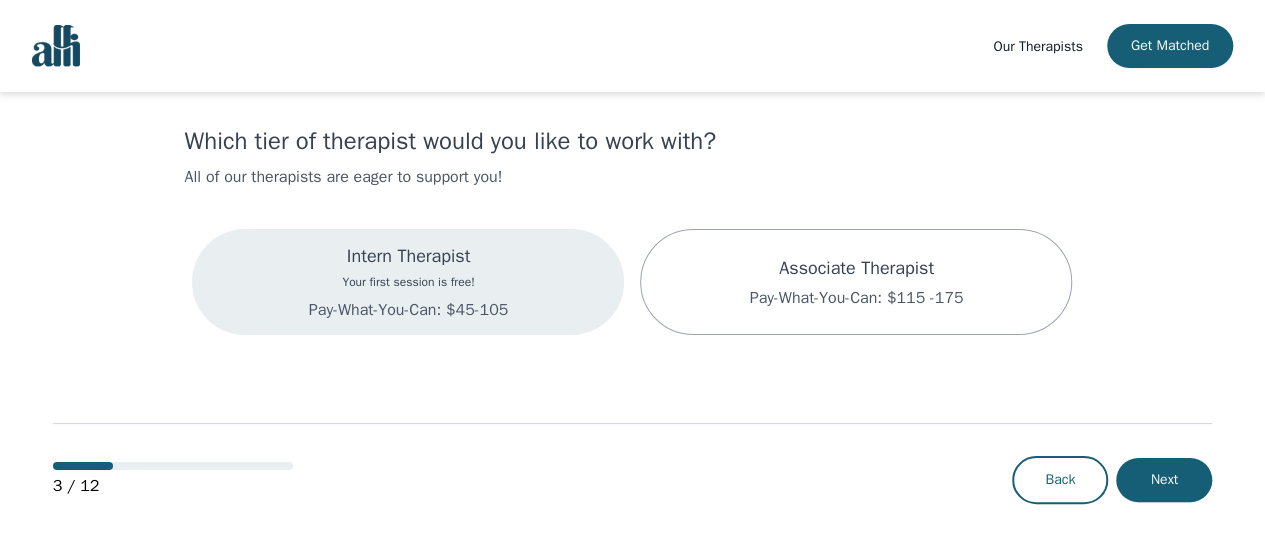 scroll, scrollTop: 0, scrollLeft: 0, axis: both 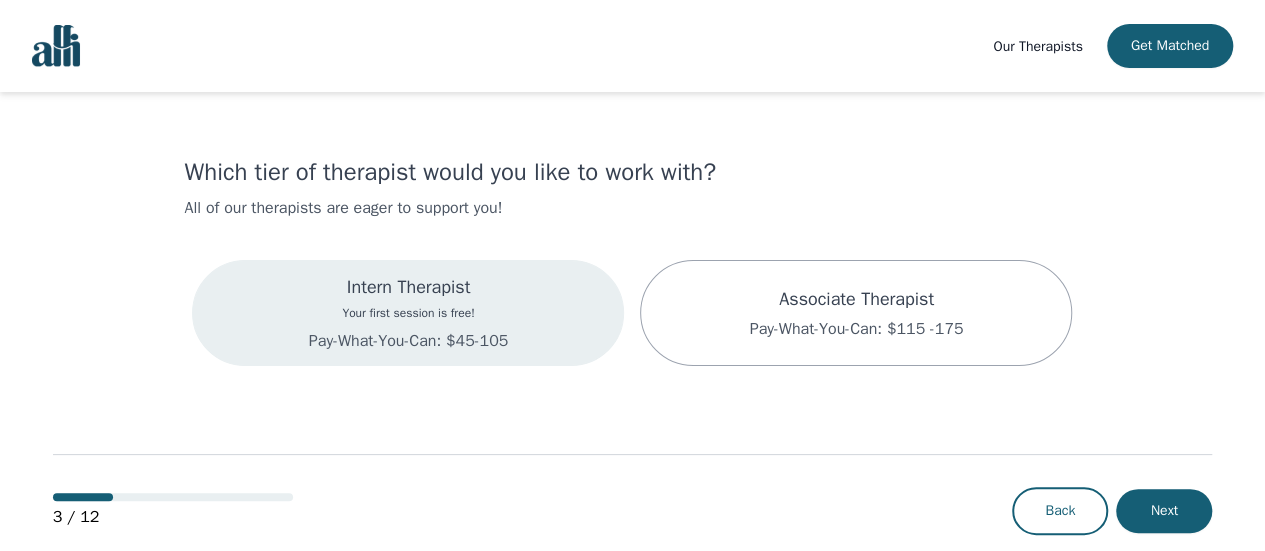 click on "Your first session is free!" at bounding box center [408, 313] 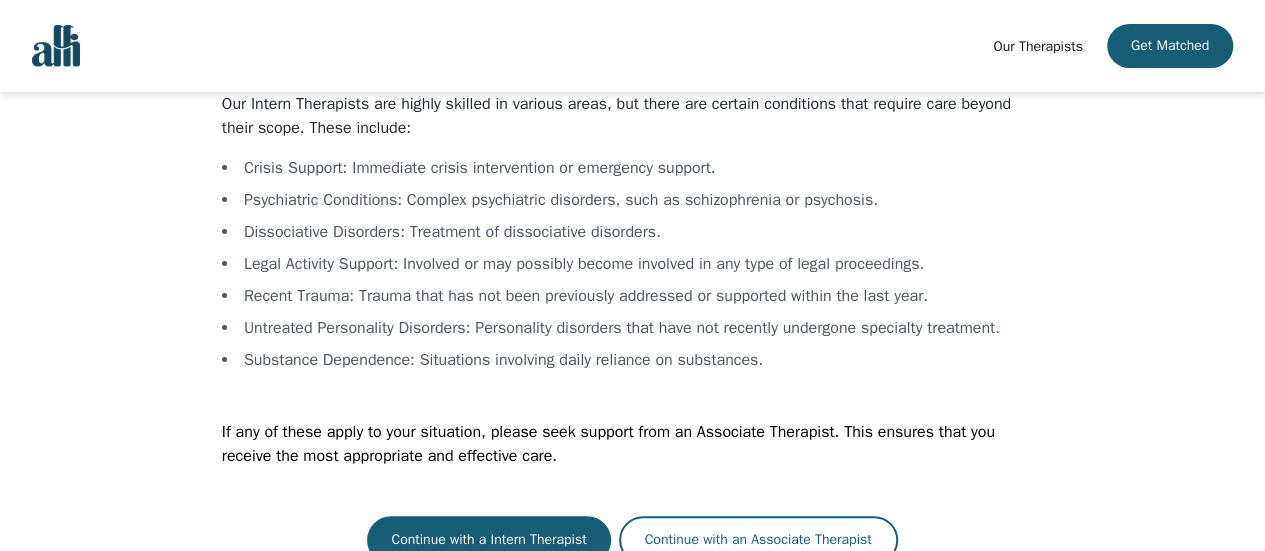 scroll, scrollTop: 136, scrollLeft: 0, axis: vertical 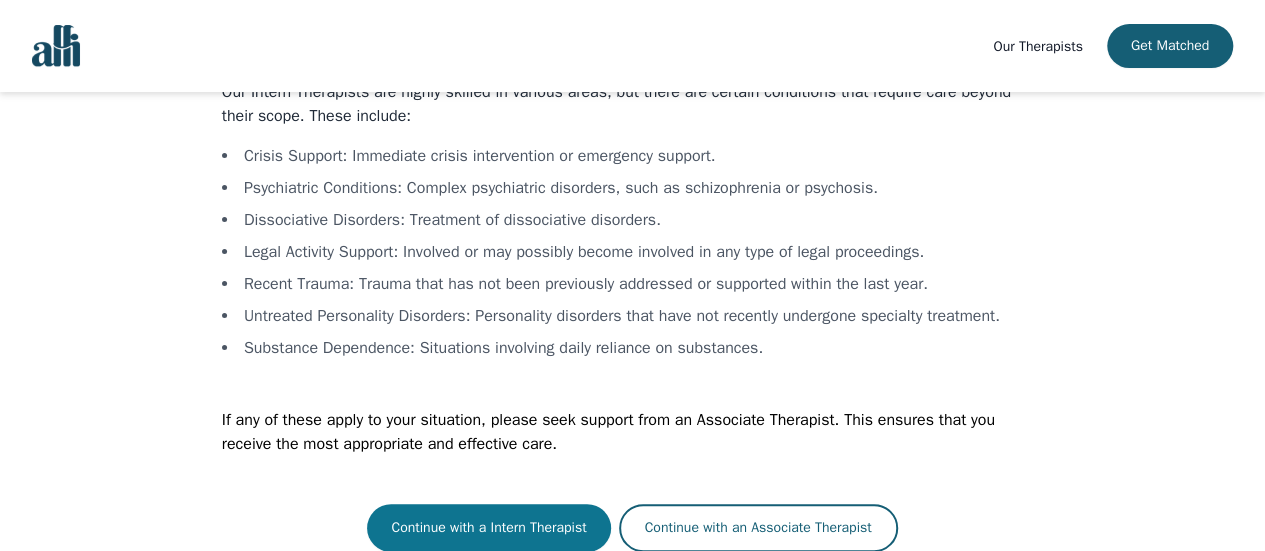 click on "Continue with a Intern Therapist" at bounding box center [488, 528] 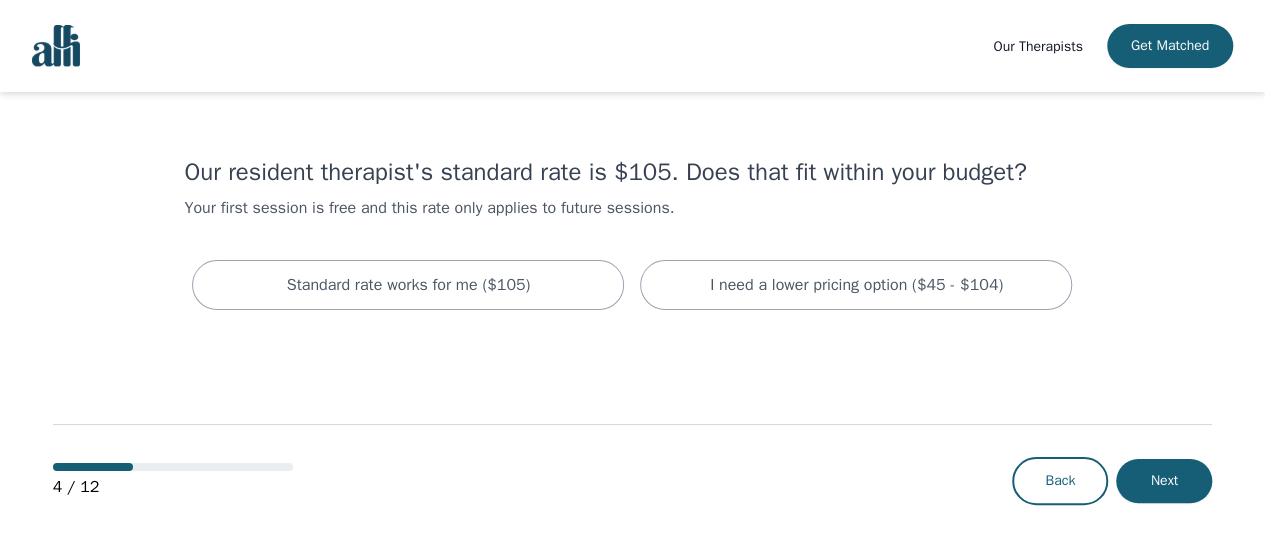 scroll, scrollTop: 2, scrollLeft: 0, axis: vertical 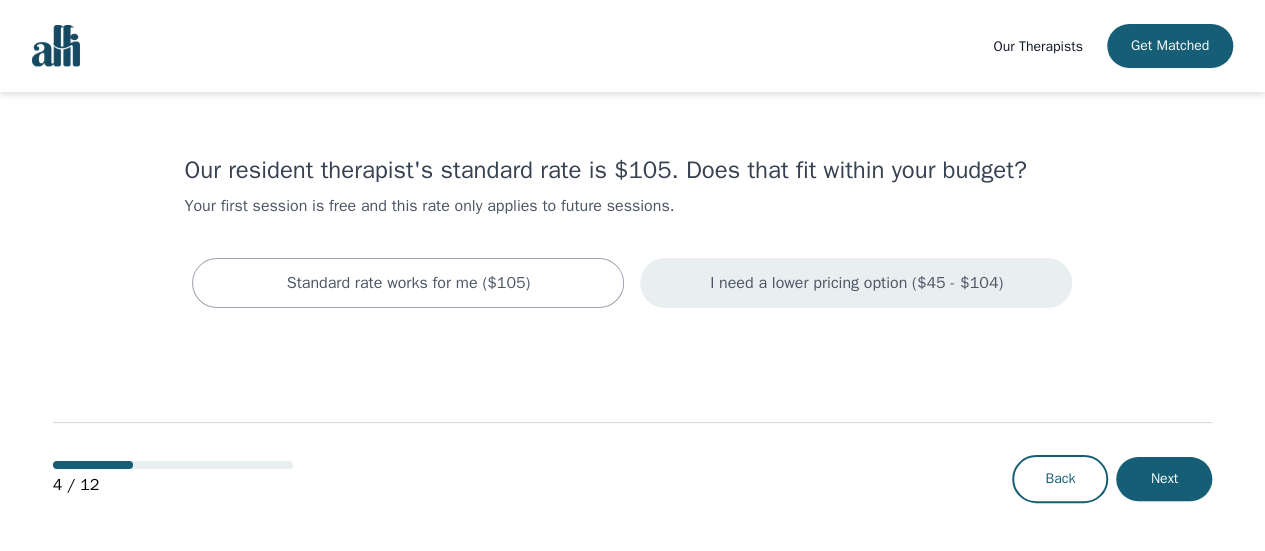click on "I need a lower pricing option ($45 - $104)" at bounding box center [856, 283] 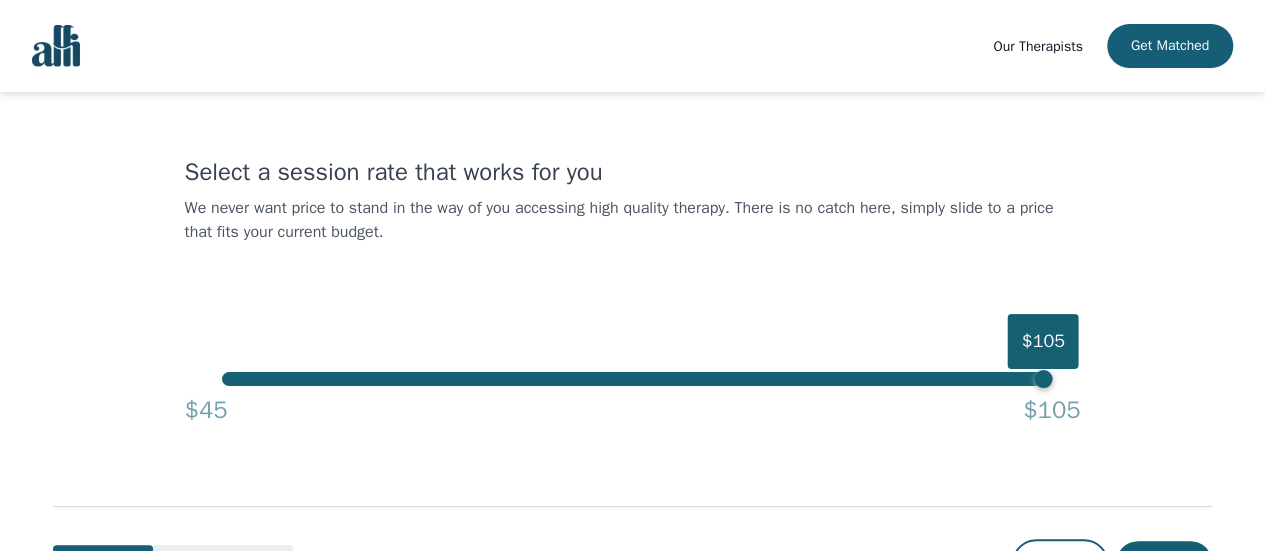 scroll, scrollTop: 84, scrollLeft: 0, axis: vertical 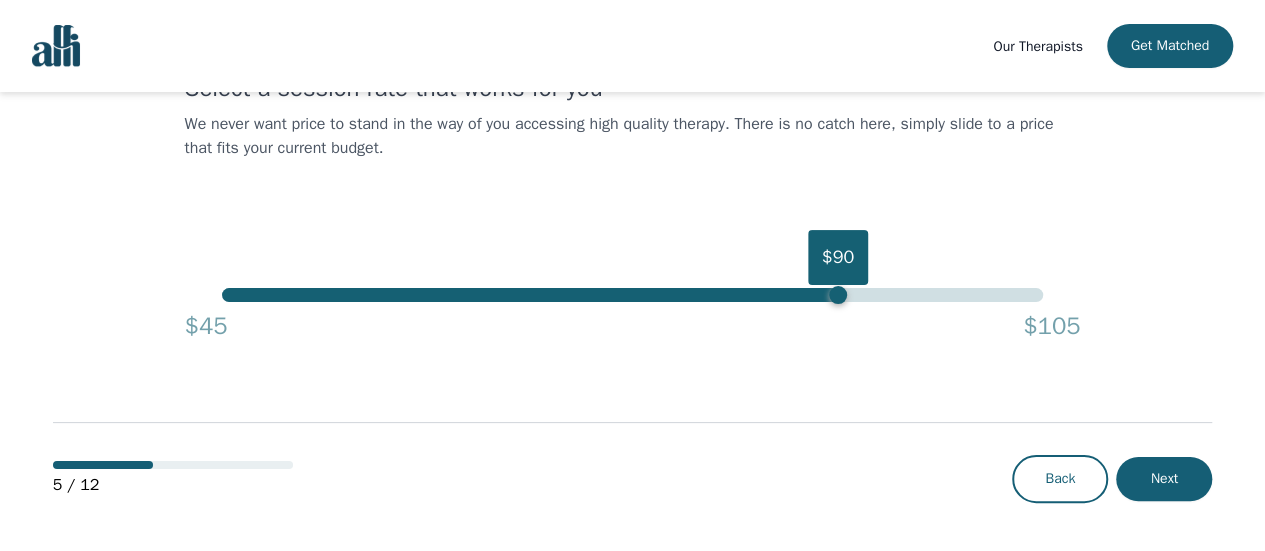 drag, startPoint x: 1045, startPoint y: 297, endPoint x: 838, endPoint y: 302, distance: 207.06038 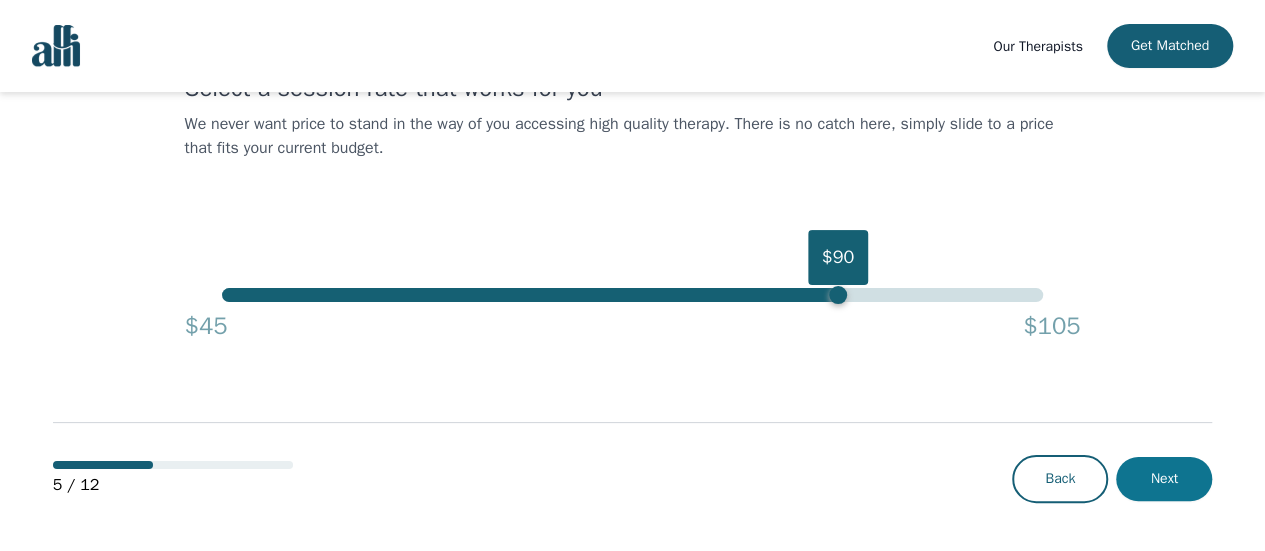 click on "Next" at bounding box center (1164, 479) 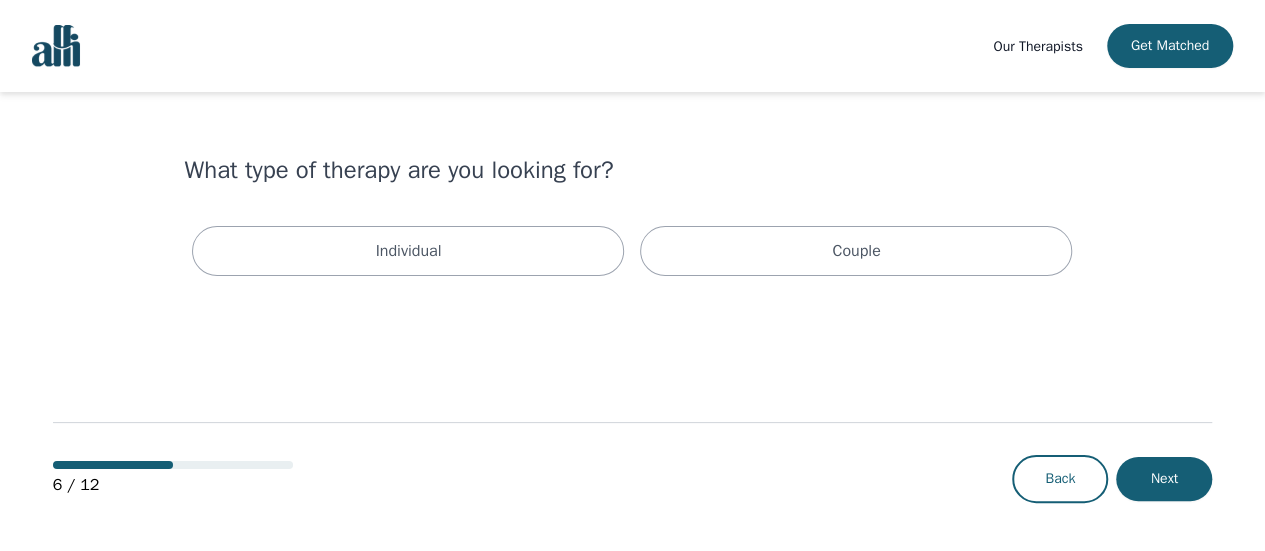 scroll, scrollTop: 0, scrollLeft: 0, axis: both 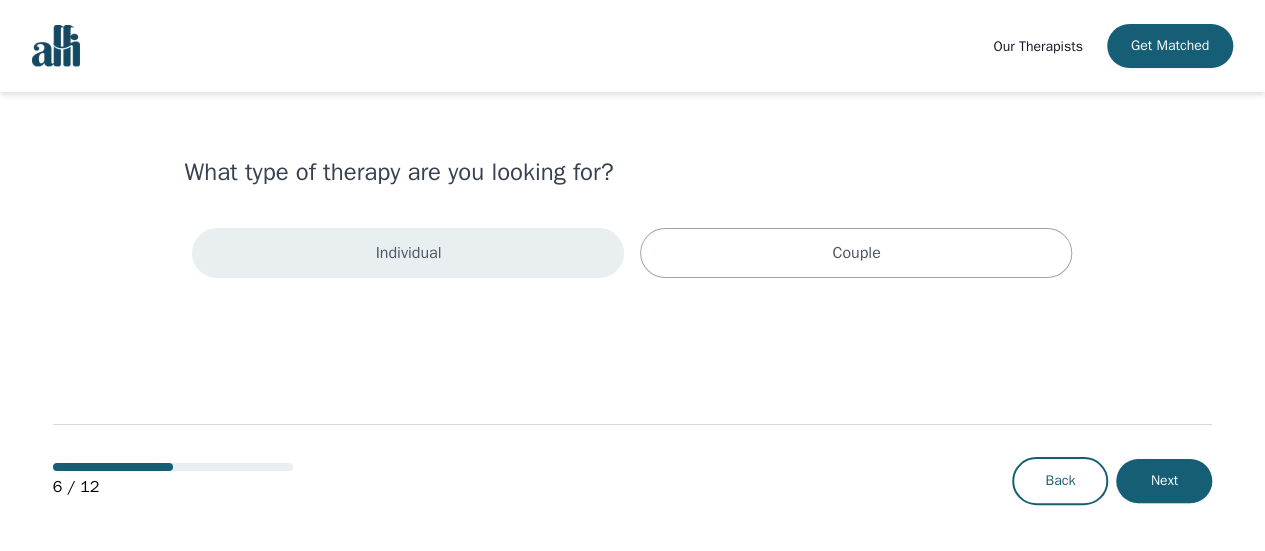 click on "Individual" at bounding box center [408, 253] 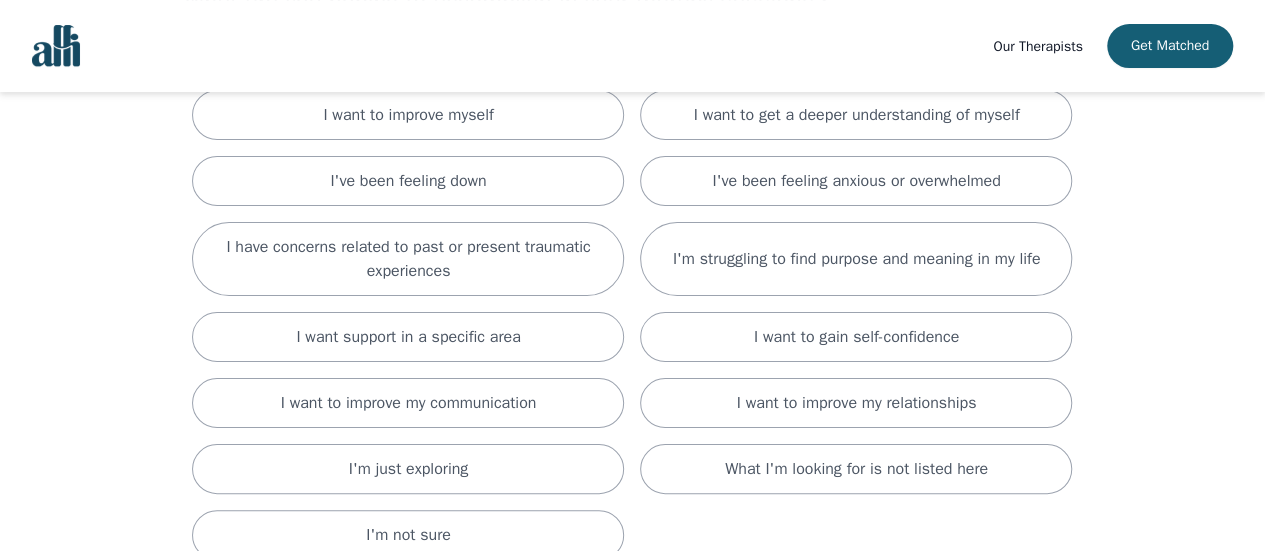 scroll, scrollTop: 200, scrollLeft: 0, axis: vertical 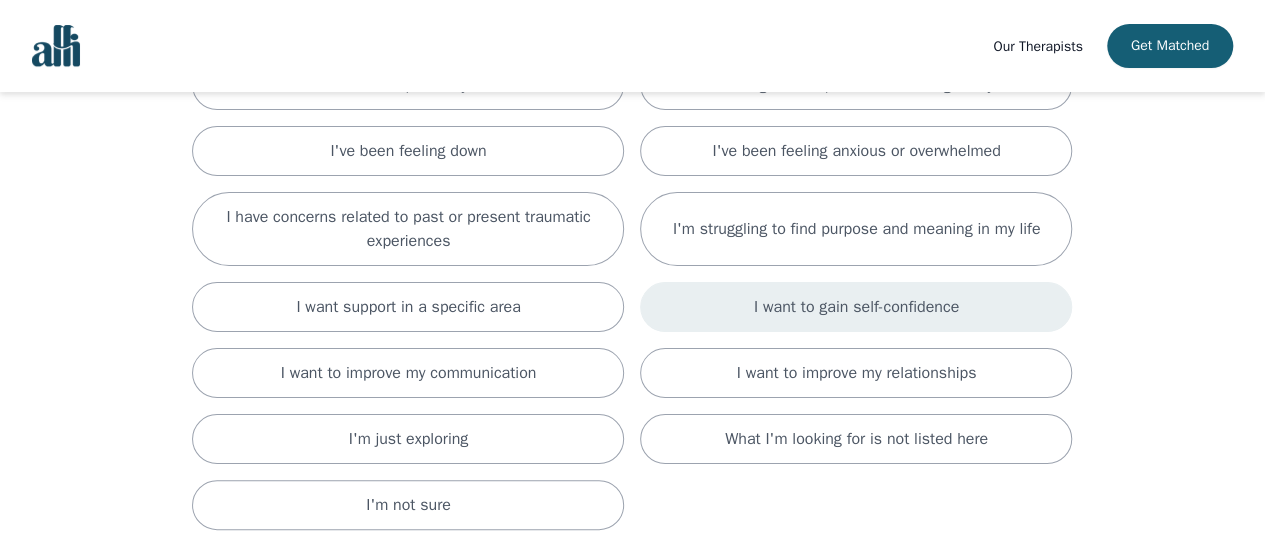 click on "I want to gain self-confidence" at bounding box center [856, 307] 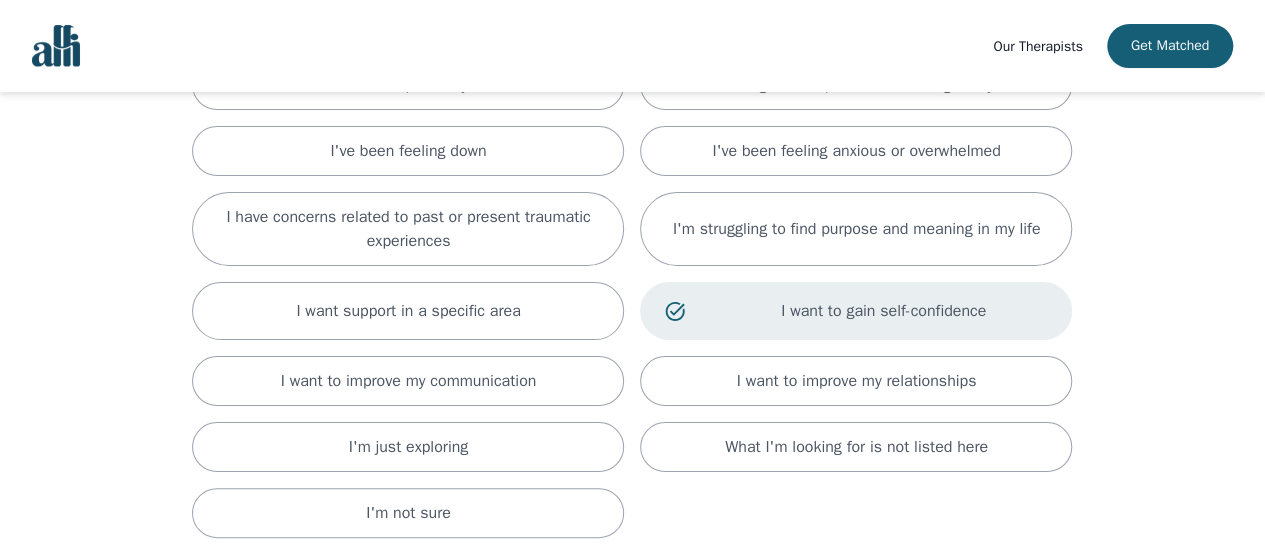 scroll, scrollTop: 100, scrollLeft: 0, axis: vertical 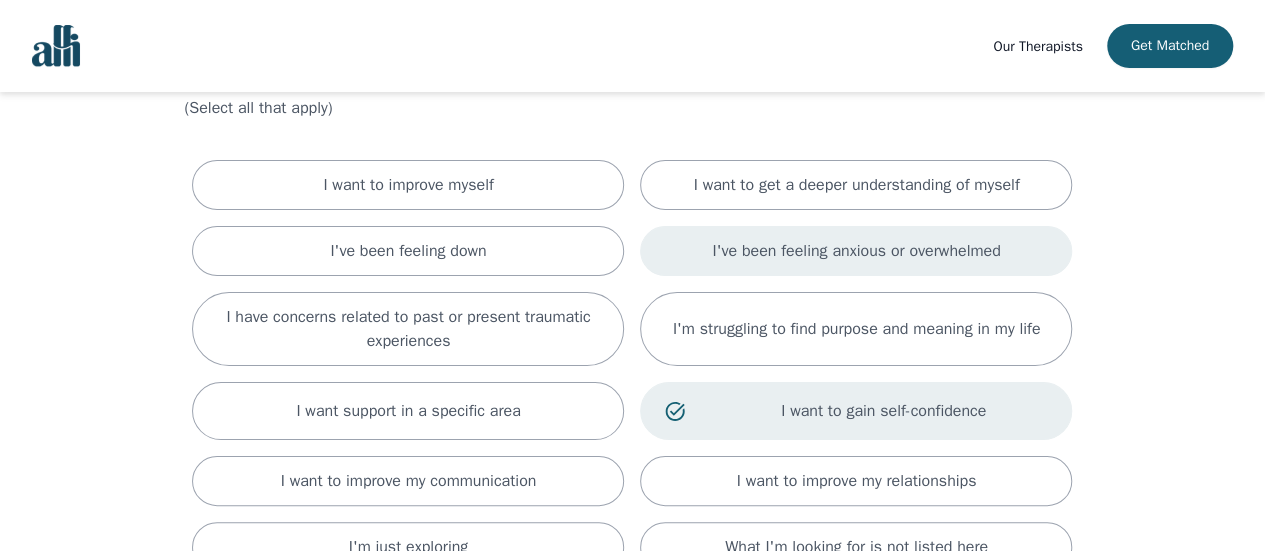 click on "I've been feeling anxious or overwhelmed" at bounding box center [856, 251] 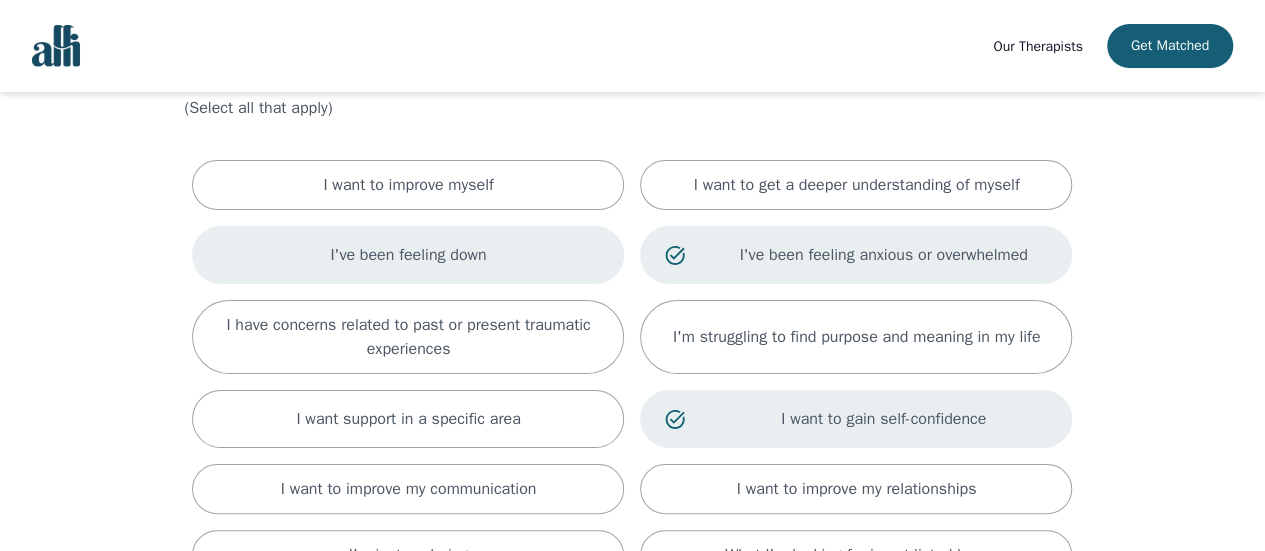 click on "I've been feeling down" at bounding box center [408, 255] 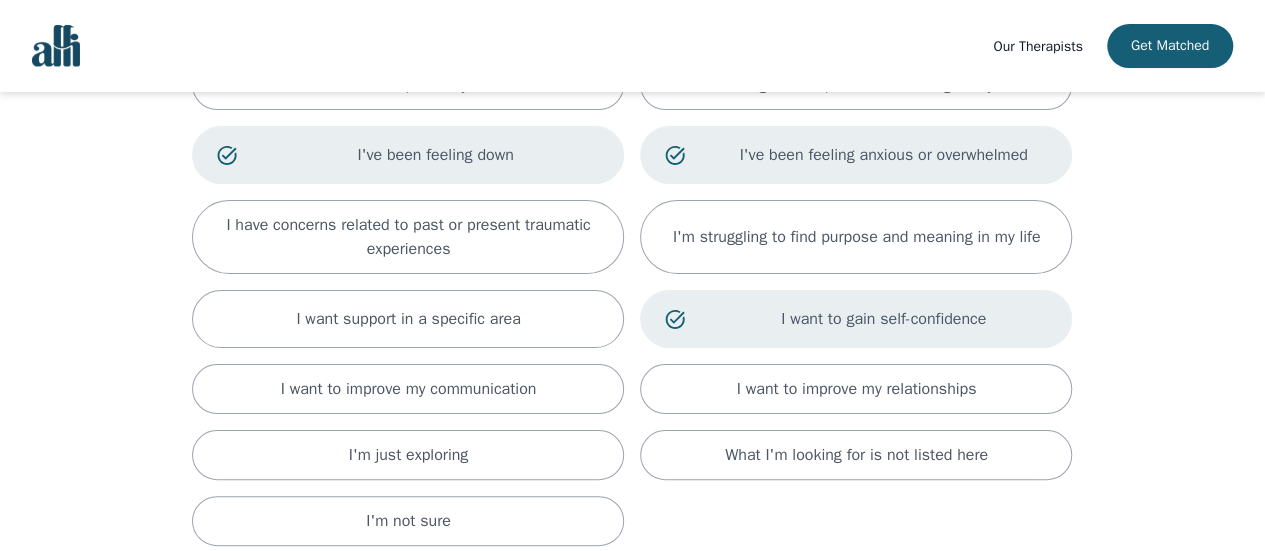 scroll, scrollTop: 300, scrollLeft: 0, axis: vertical 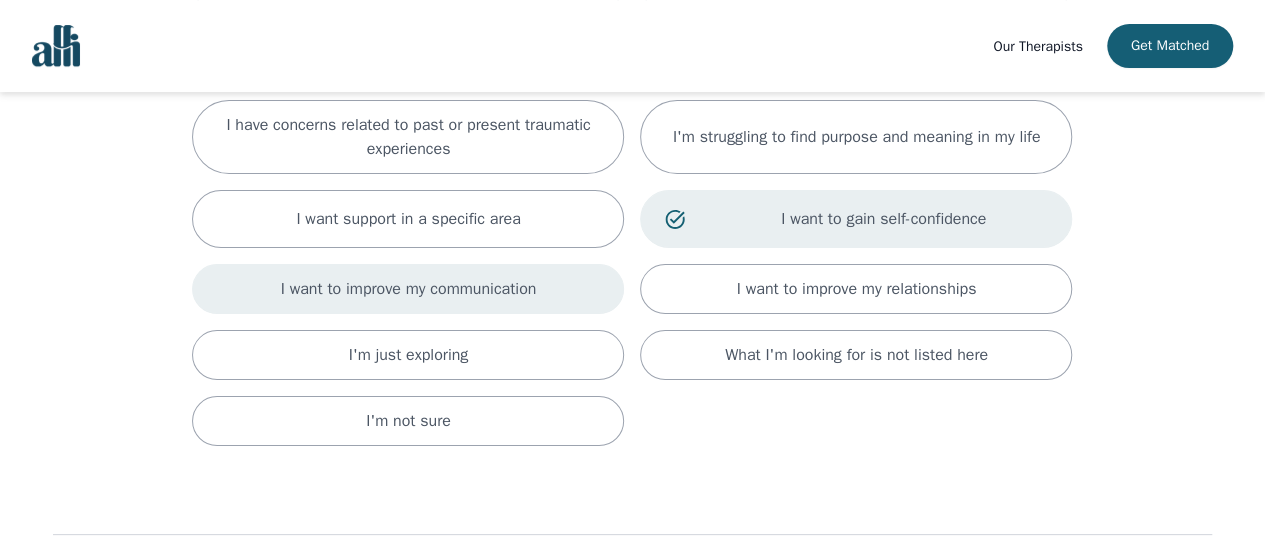 click on "I want to improve my communication" at bounding box center (409, 289) 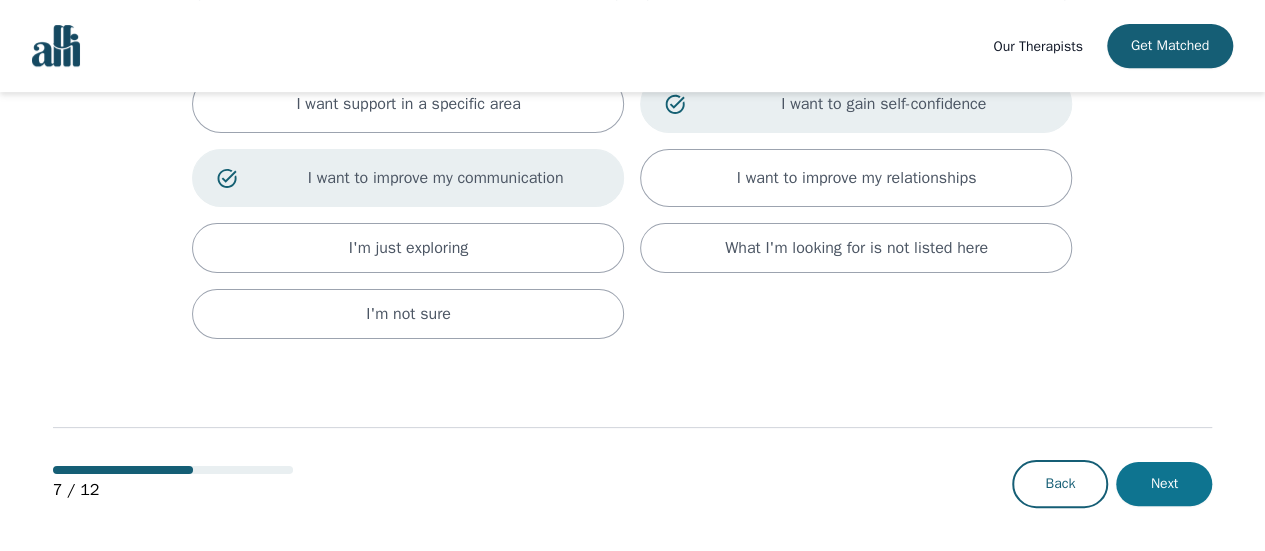 click on "Next" at bounding box center [1164, 484] 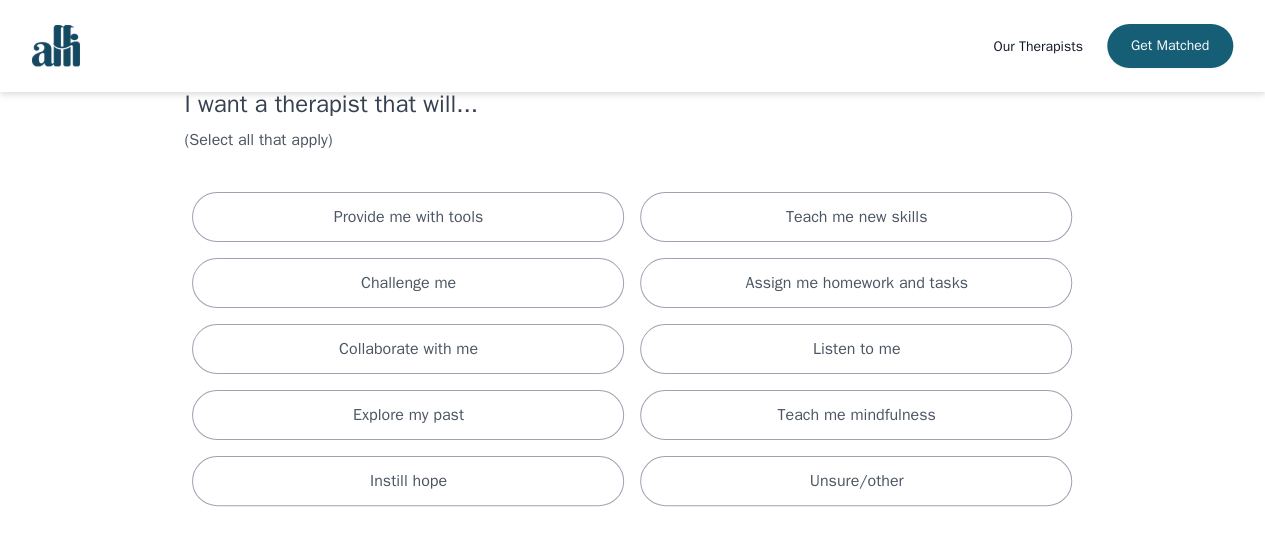 scroll, scrollTop: 100, scrollLeft: 0, axis: vertical 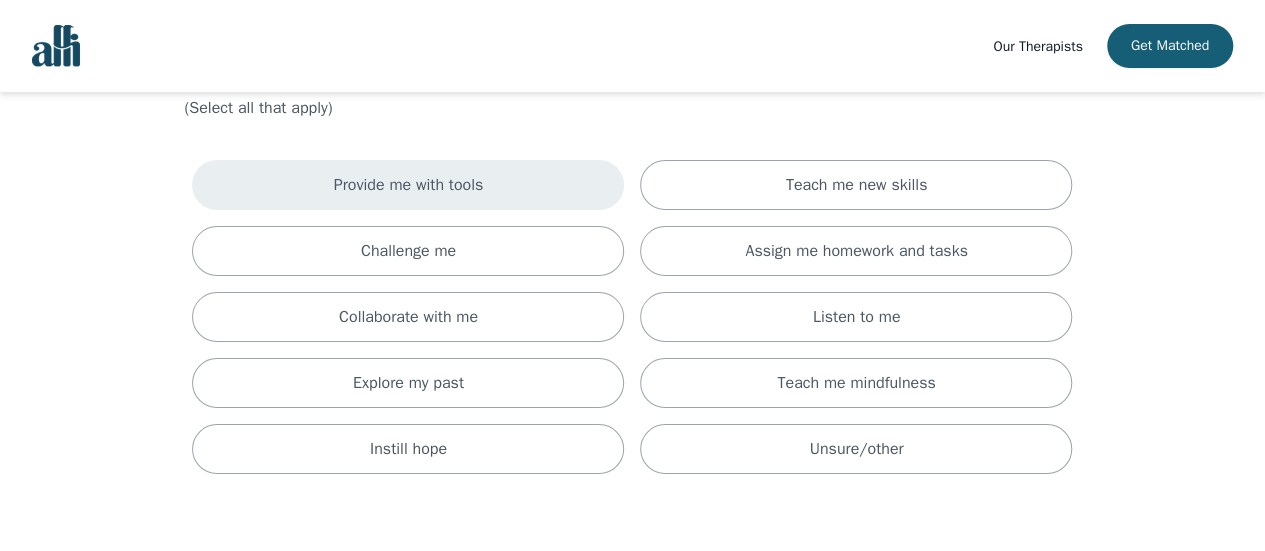 click on "Provide me with tools" at bounding box center [409, 185] 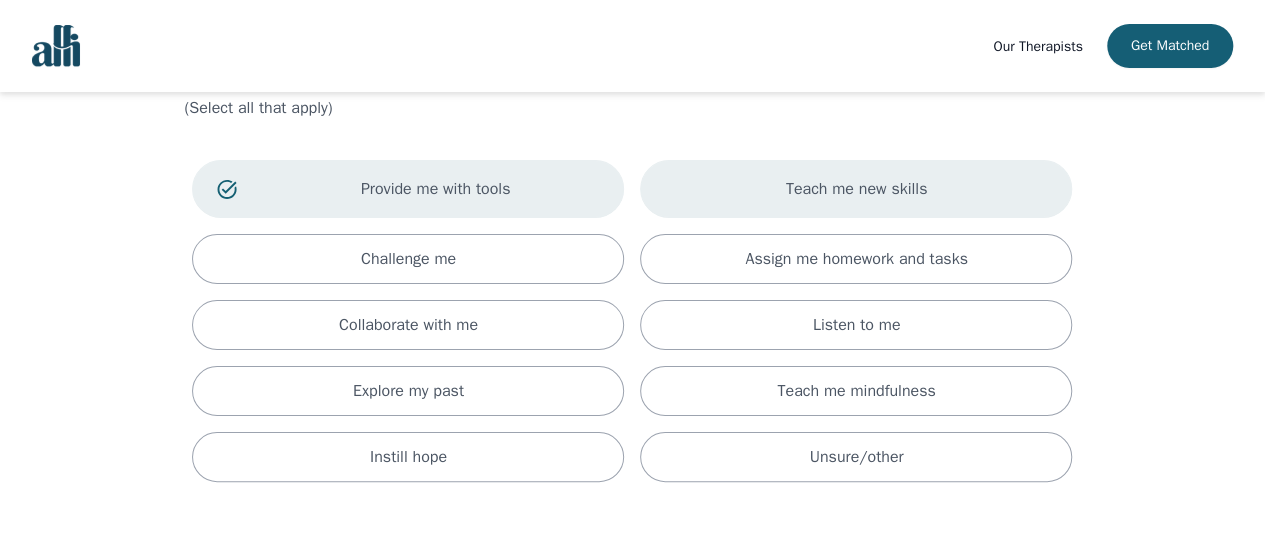click on "Teach me new skills" at bounding box center (856, 189) 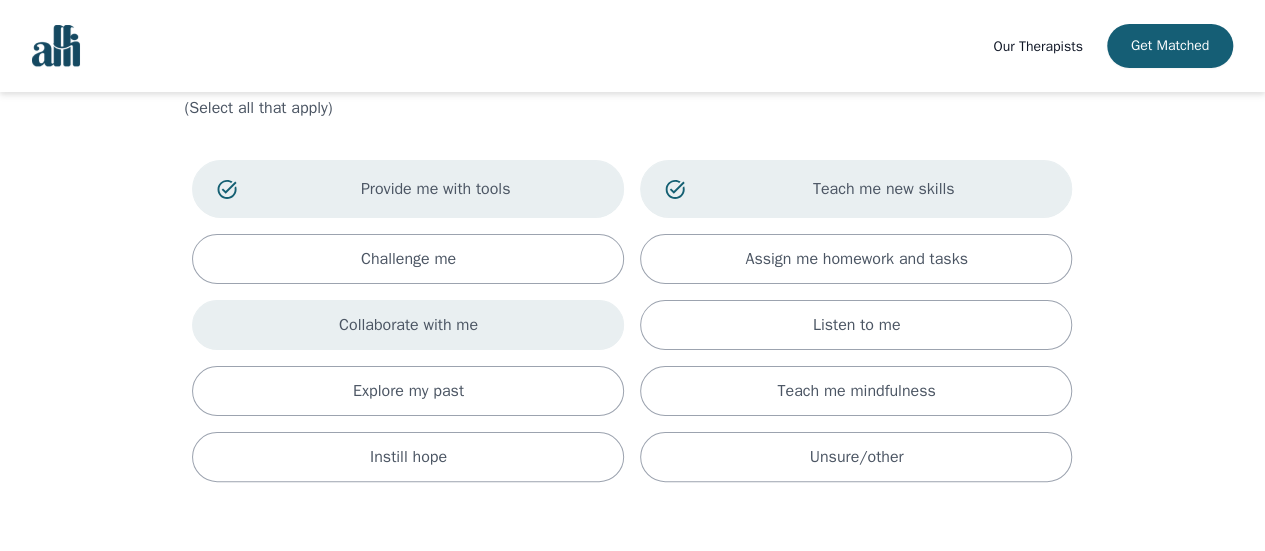 click on "Collaborate with me" at bounding box center [408, 325] 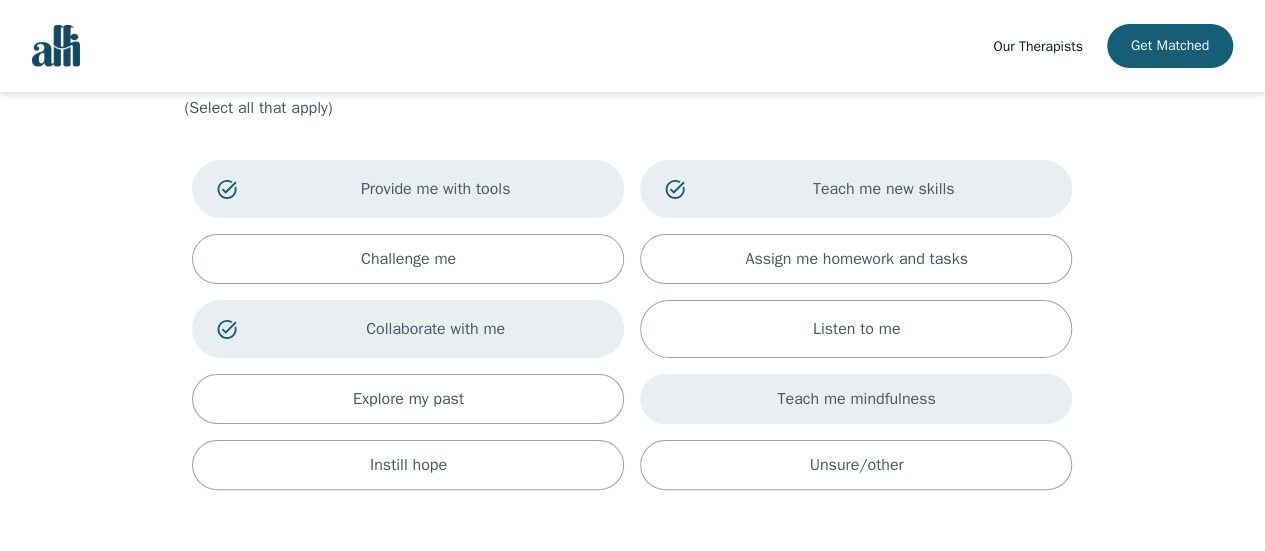 click on "Teach me mindfulness" at bounding box center (856, 399) 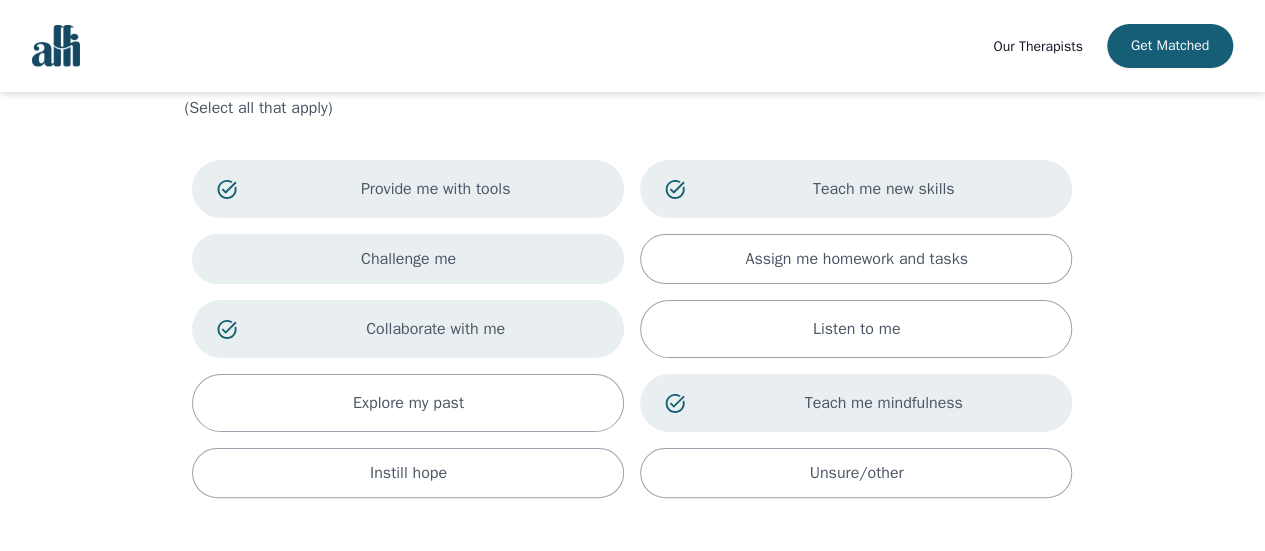 click on "Challenge me" at bounding box center [408, 259] 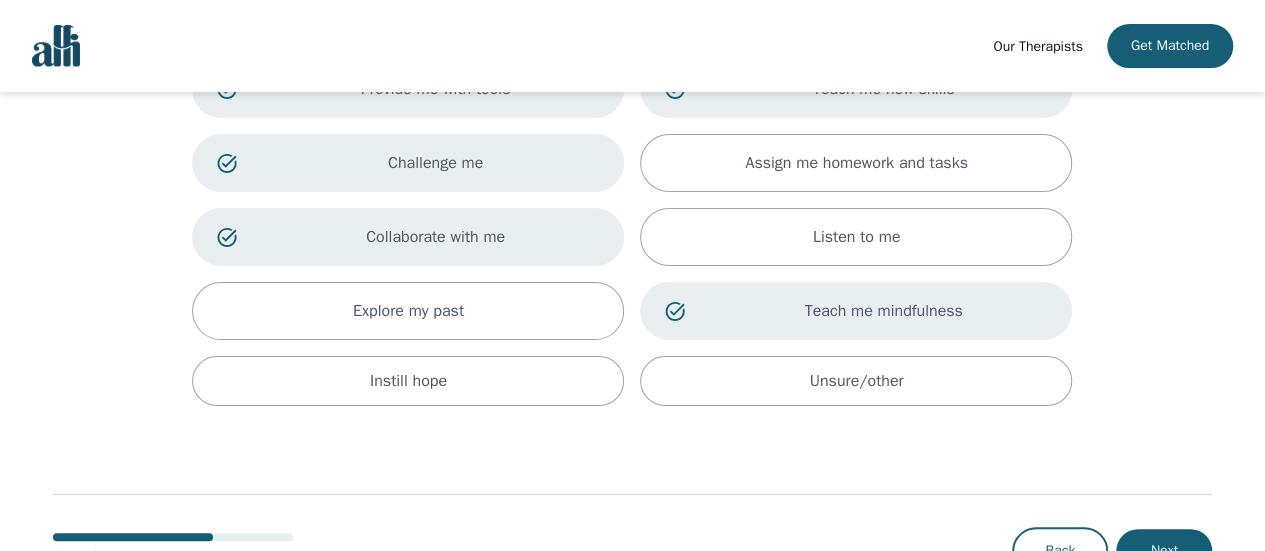 scroll, scrollTop: 268, scrollLeft: 0, axis: vertical 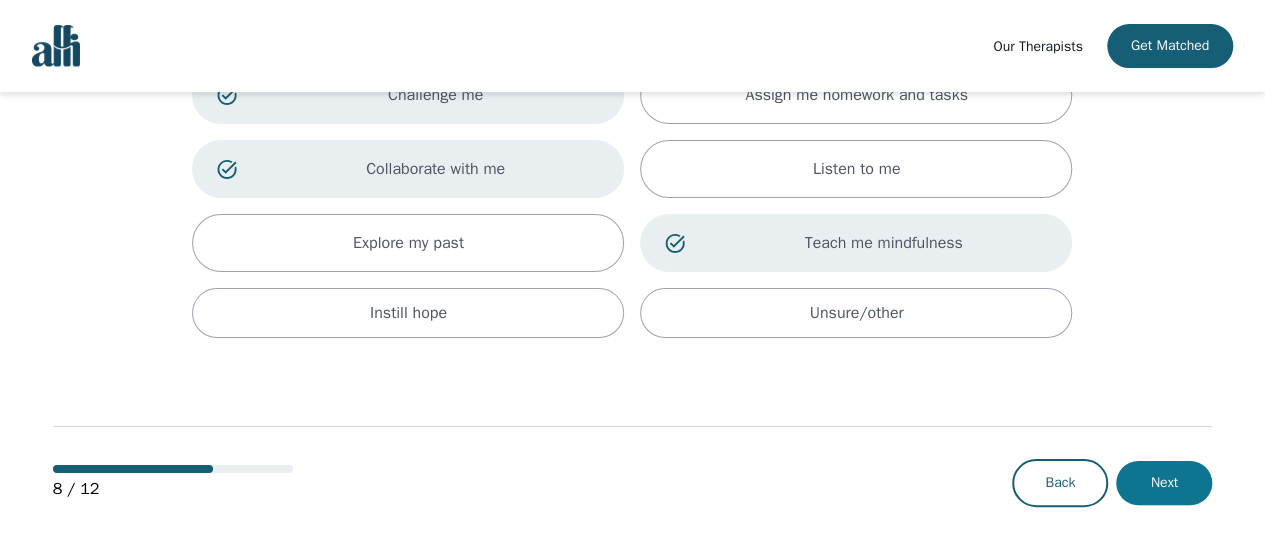 click on "Next" at bounding box center (1164, 483) 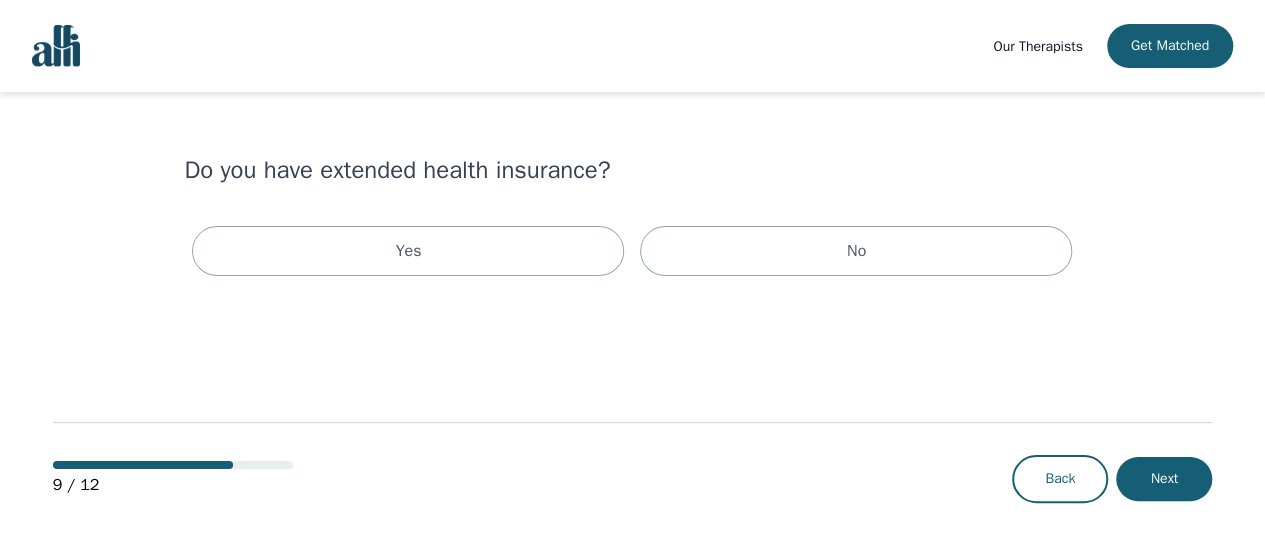scroll, scrollTop: 0, scrollLeft: 0, axis: both 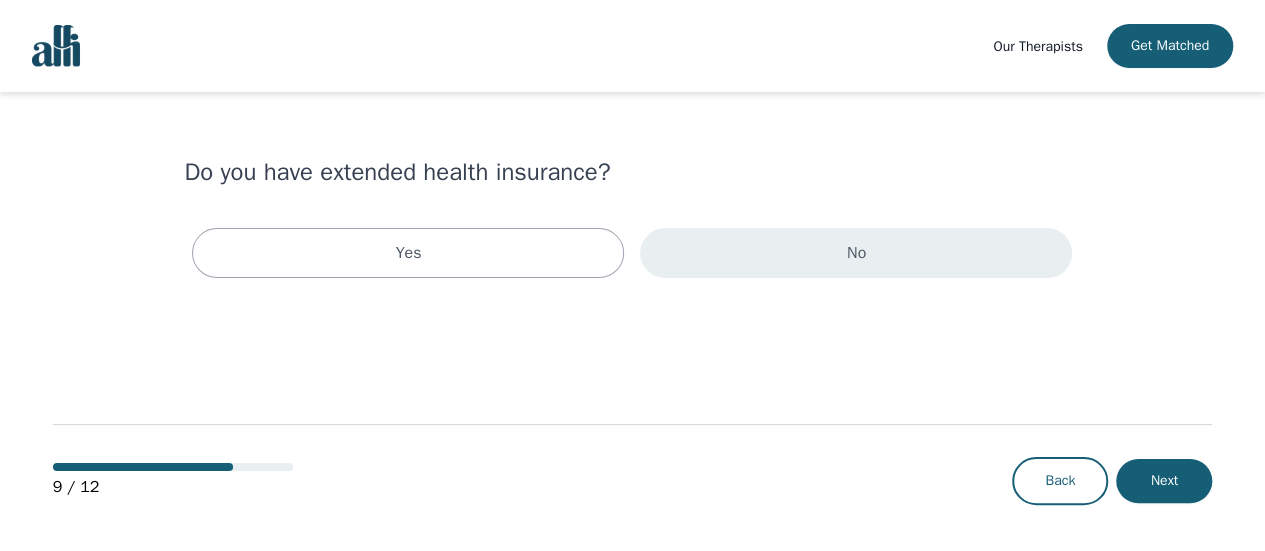 click on "No" at bounding box center [856, 253] 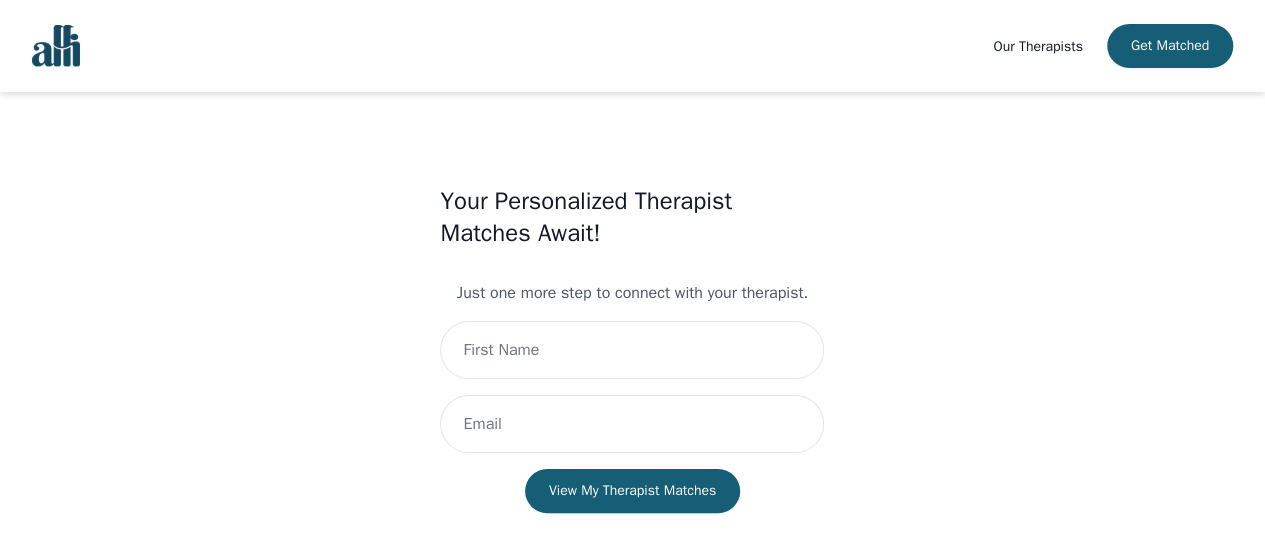 scroll, scrollTop: 43, scrollLeft: 0, axis: vertical 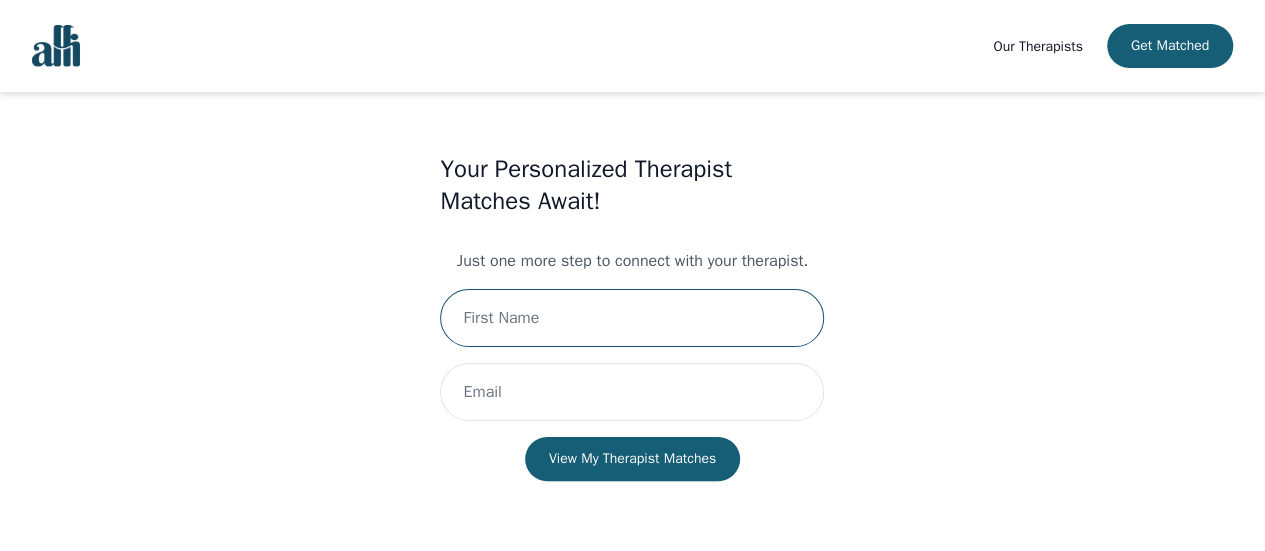 click at bounding box center (632, 318) 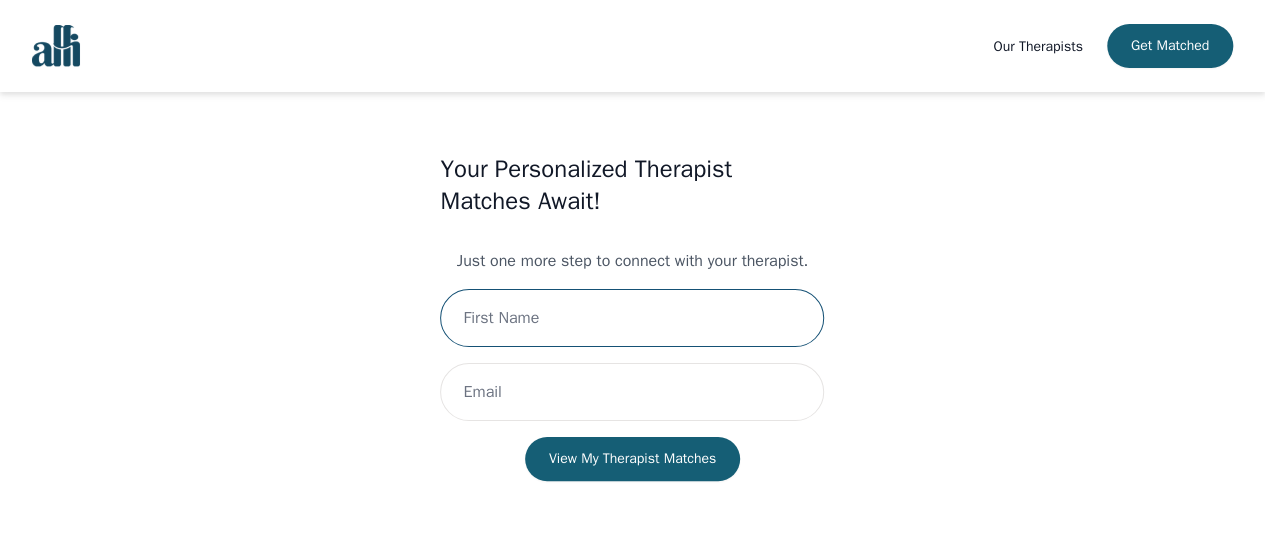 type on "[FIRST]" 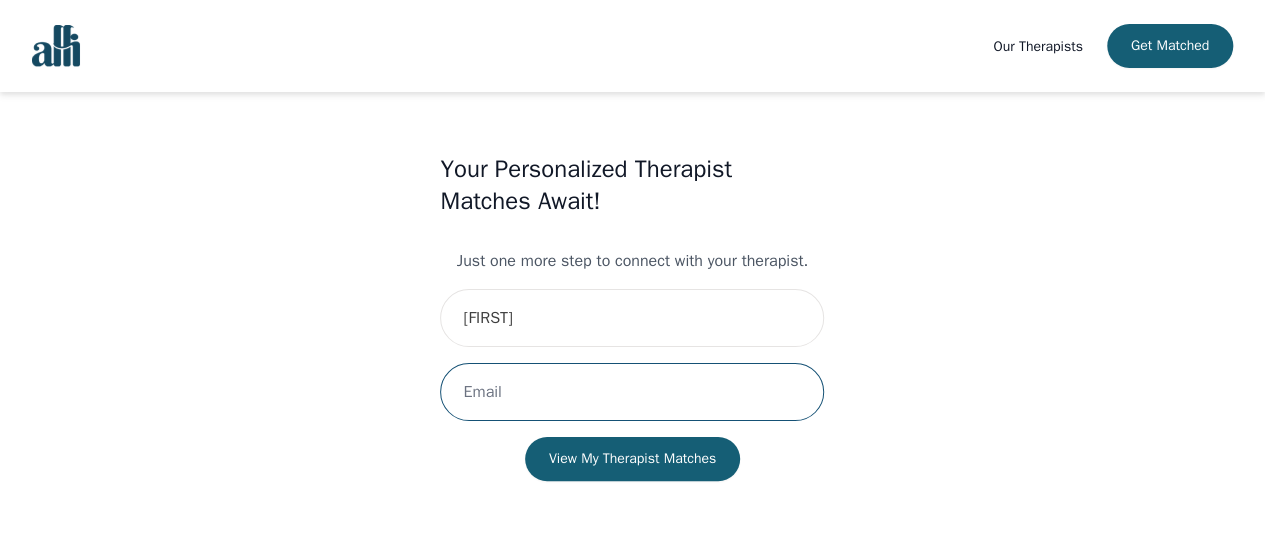 click at bounding box center (632, 392) 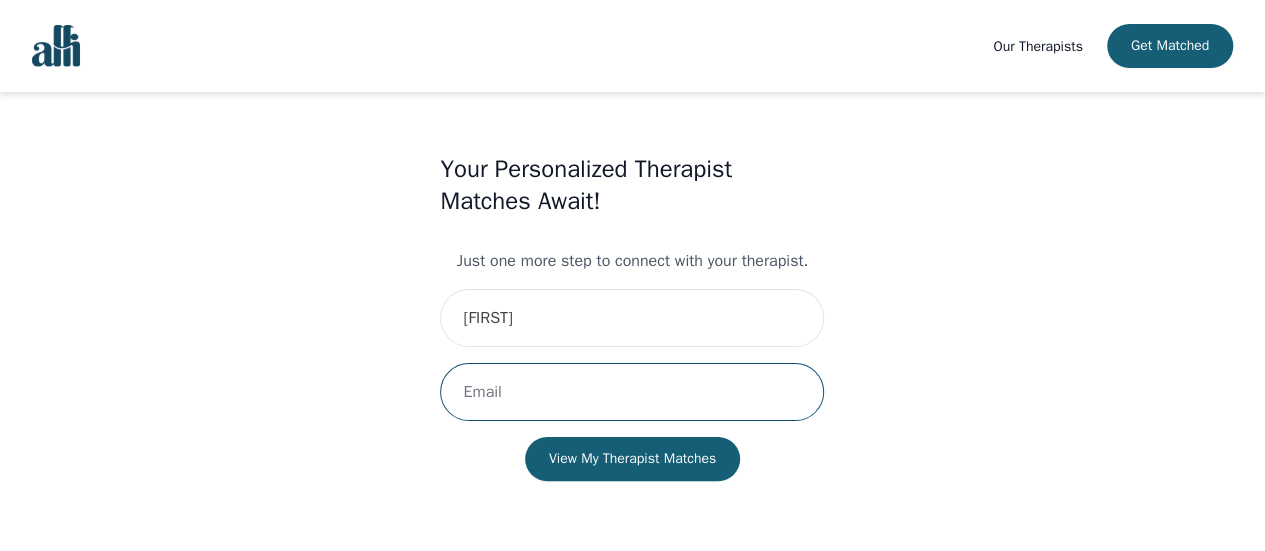 type on "[EMAIL]" 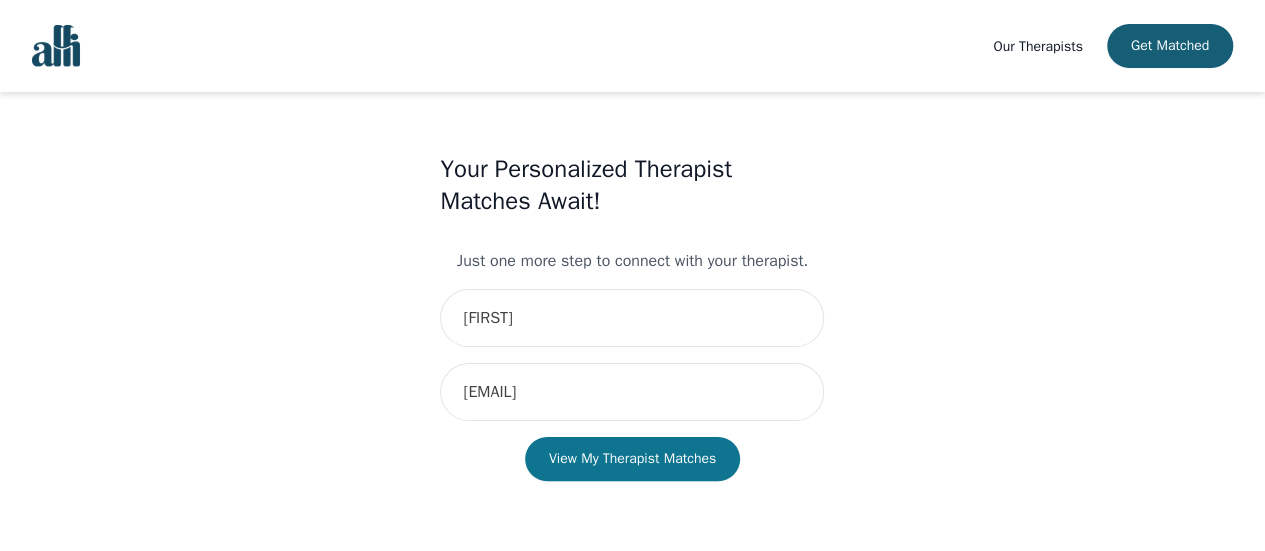 click on "View My Therapist Matches" at bounding box center [632, 459] 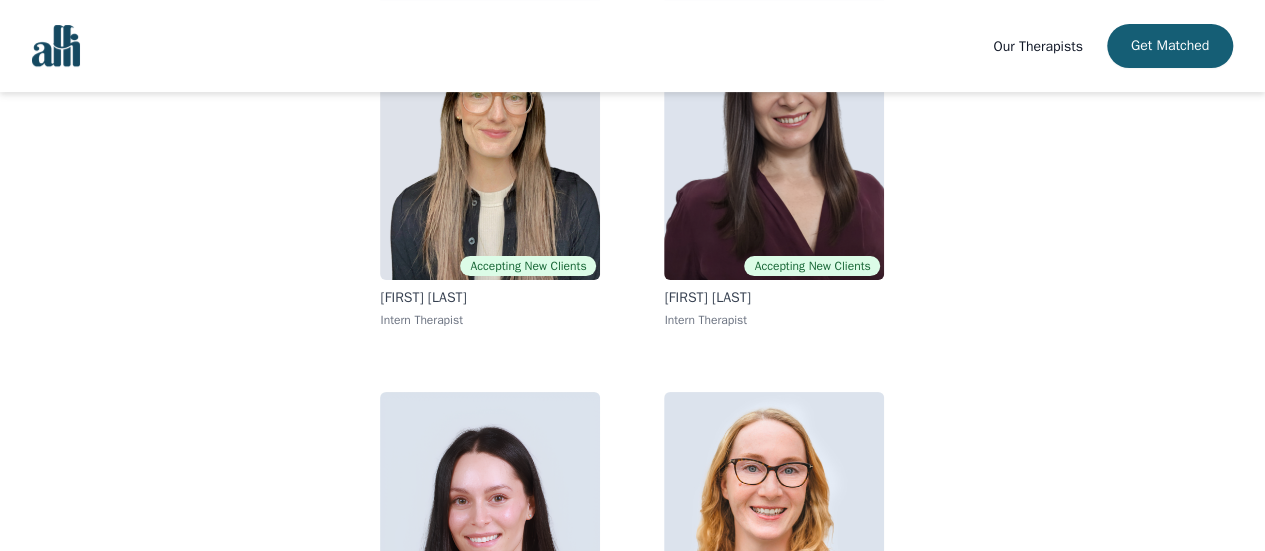 scroll, scrollTop: 200, scrollLeft: 0, axis: vertical 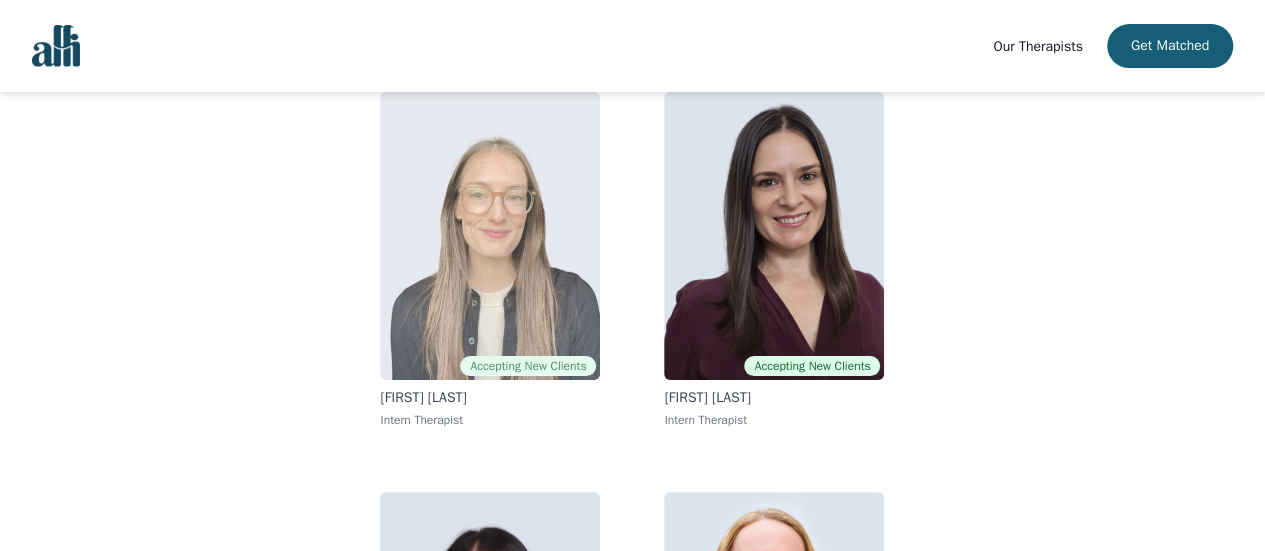 click at bounding box center [490, 236] 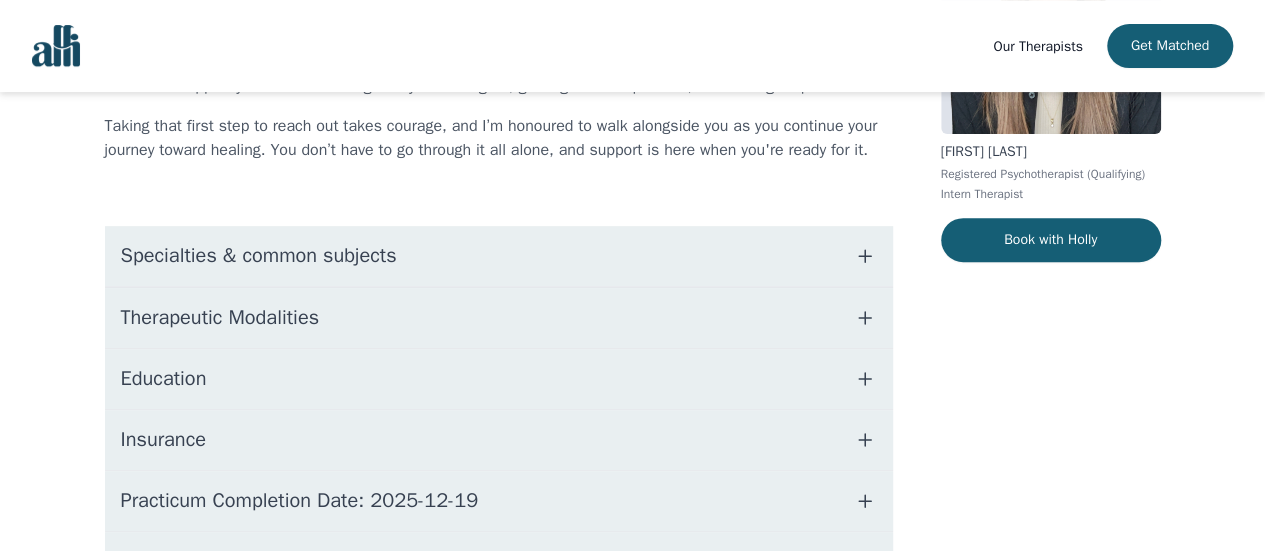 scroll, scrollTop: 400, scrollLeft: 0, axis: vertical 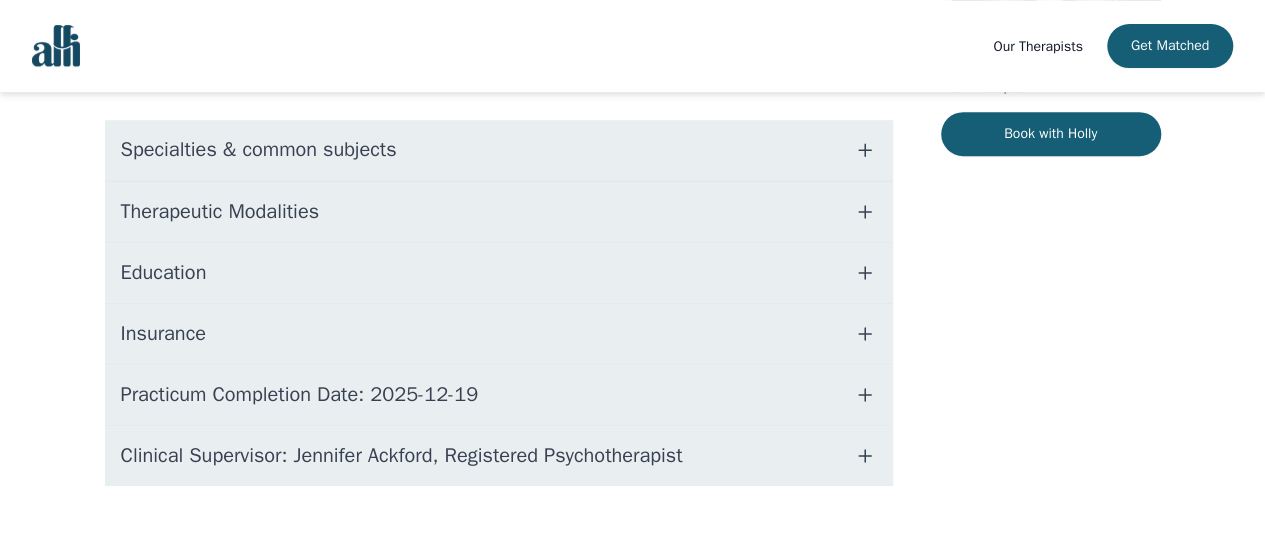 click 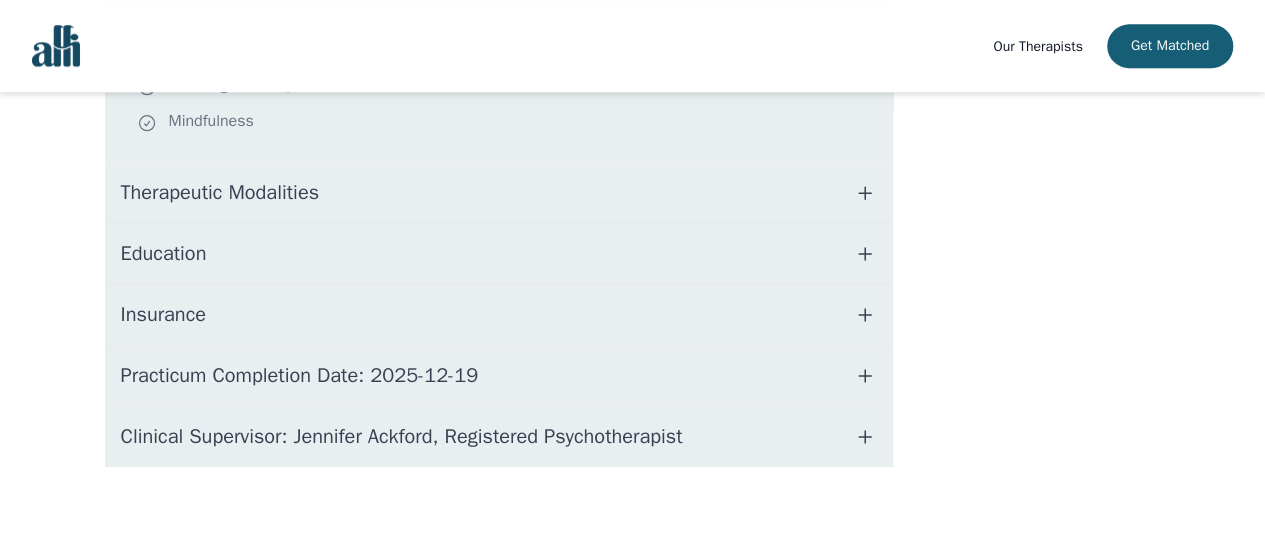 scroll, scrollTop: 812, scrollLeft: 0, axis: vertical 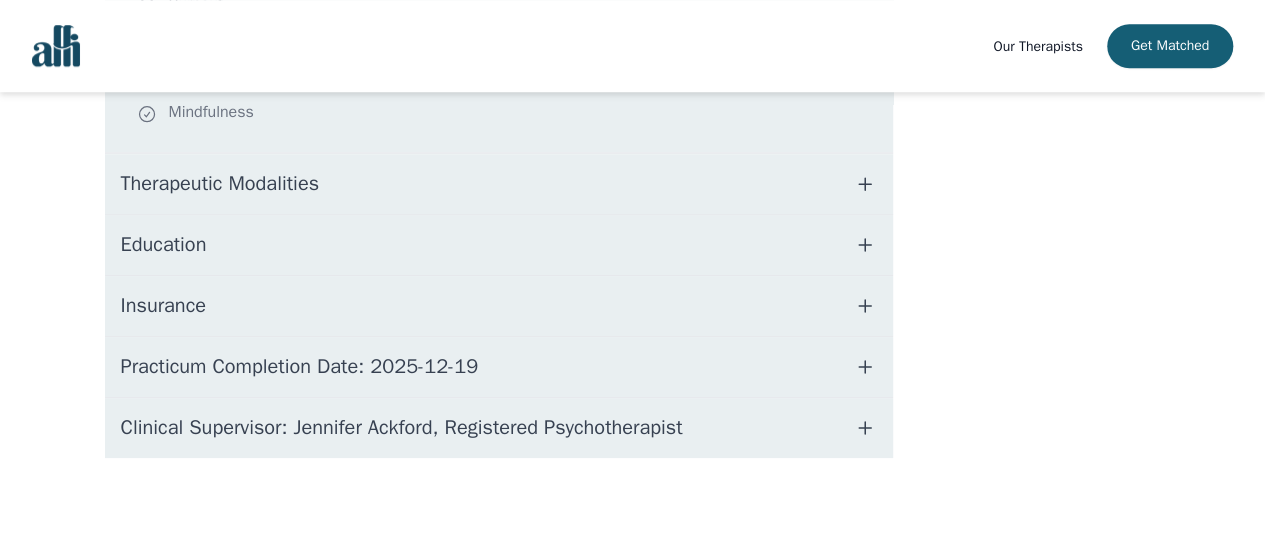 click 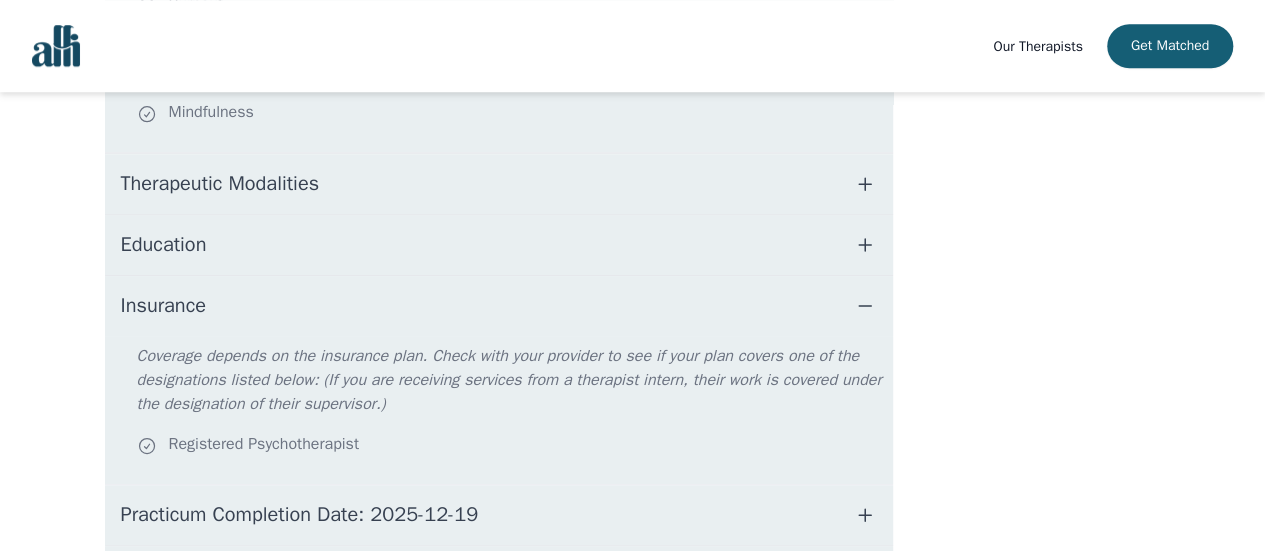 click 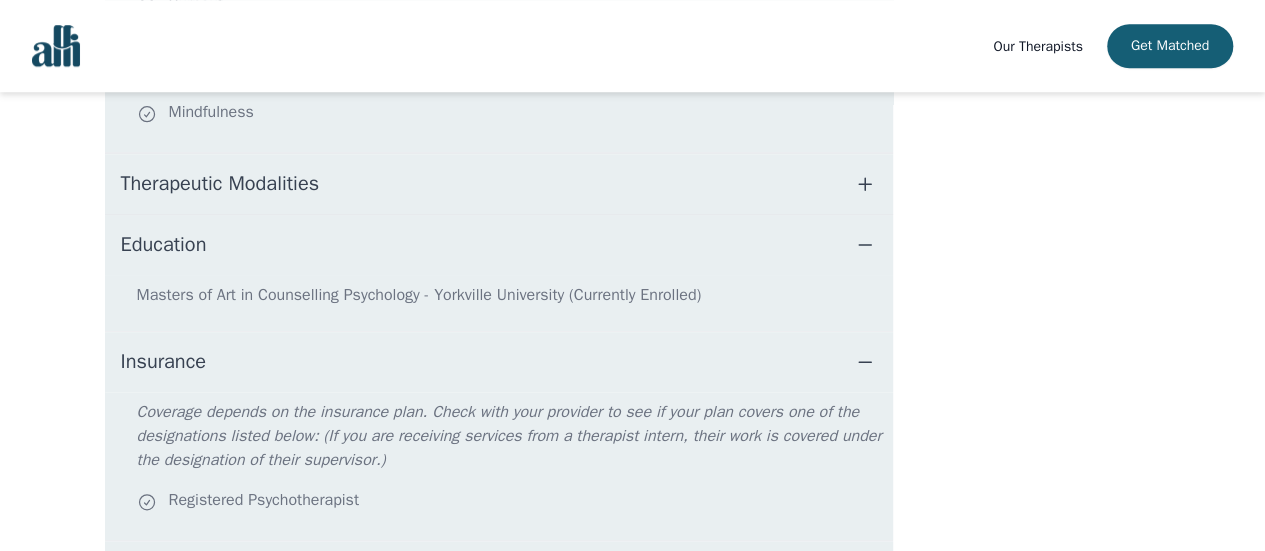 click 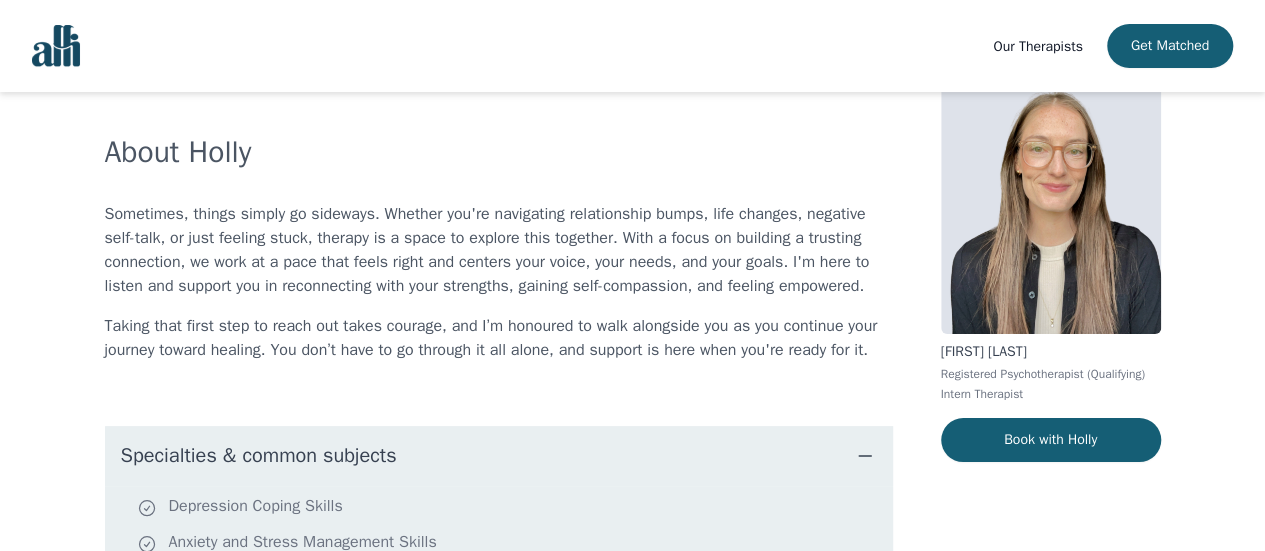 scroll, scrollTop: 0, scrollLeft: 0, axis: both 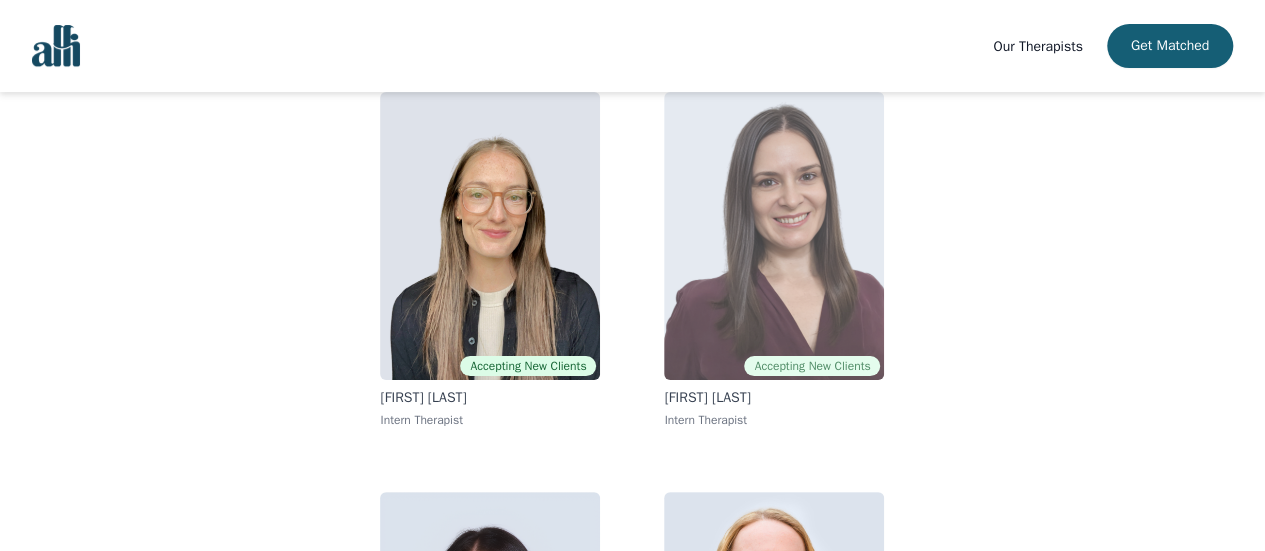 click at bounding box center (774, 236) 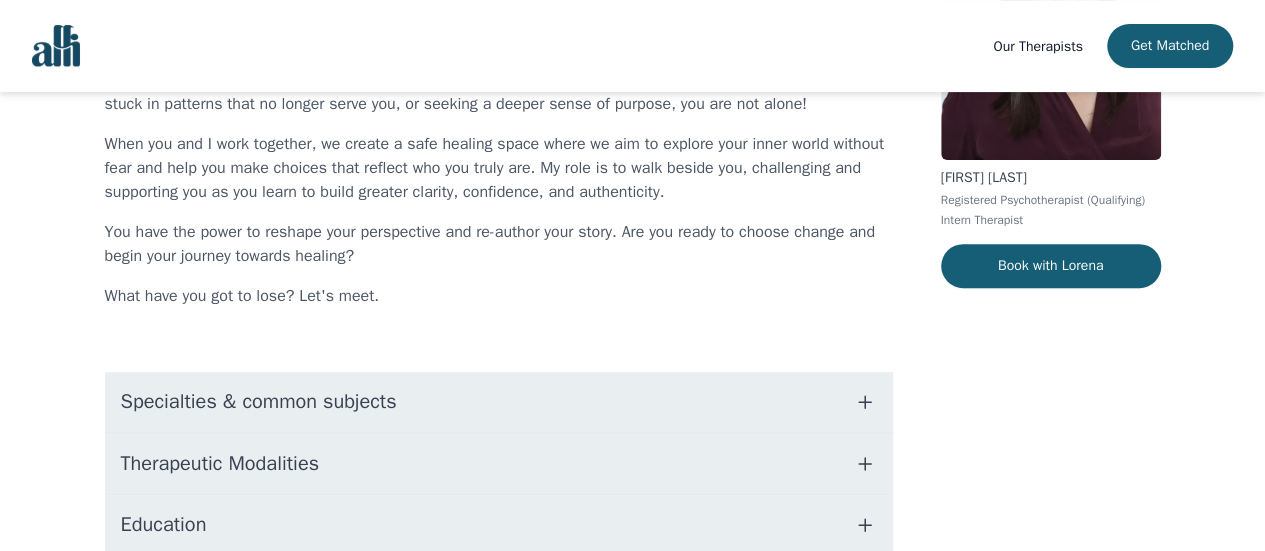 scroll, scrollTop: 300, scrollLeft: 0, axis: vertical 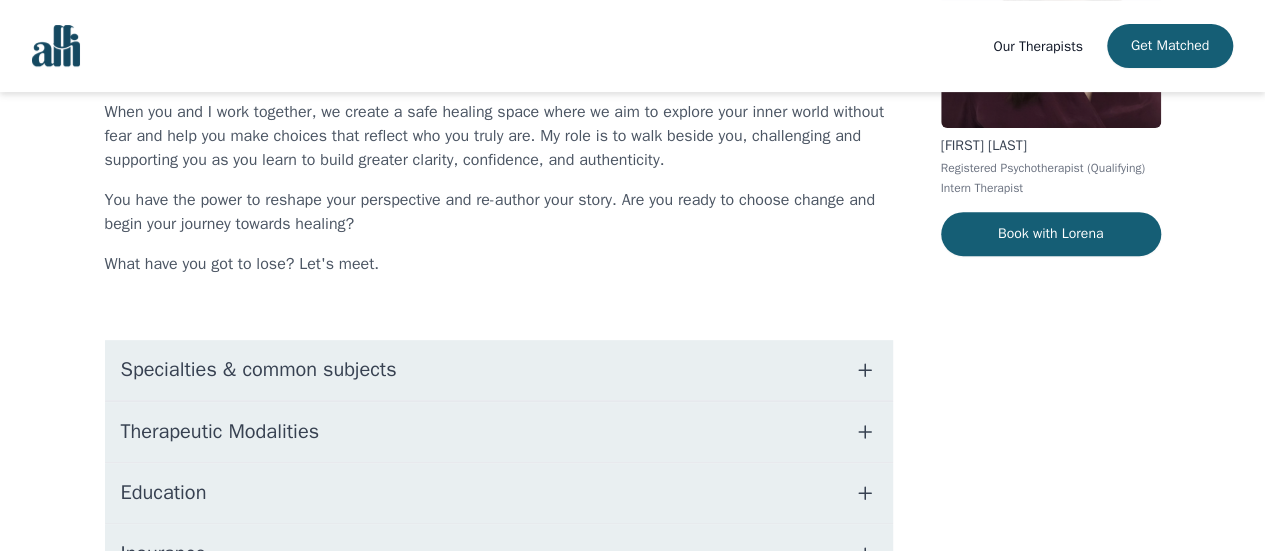 click on "Specialties & common subjects" at bounding box center (499, 370) 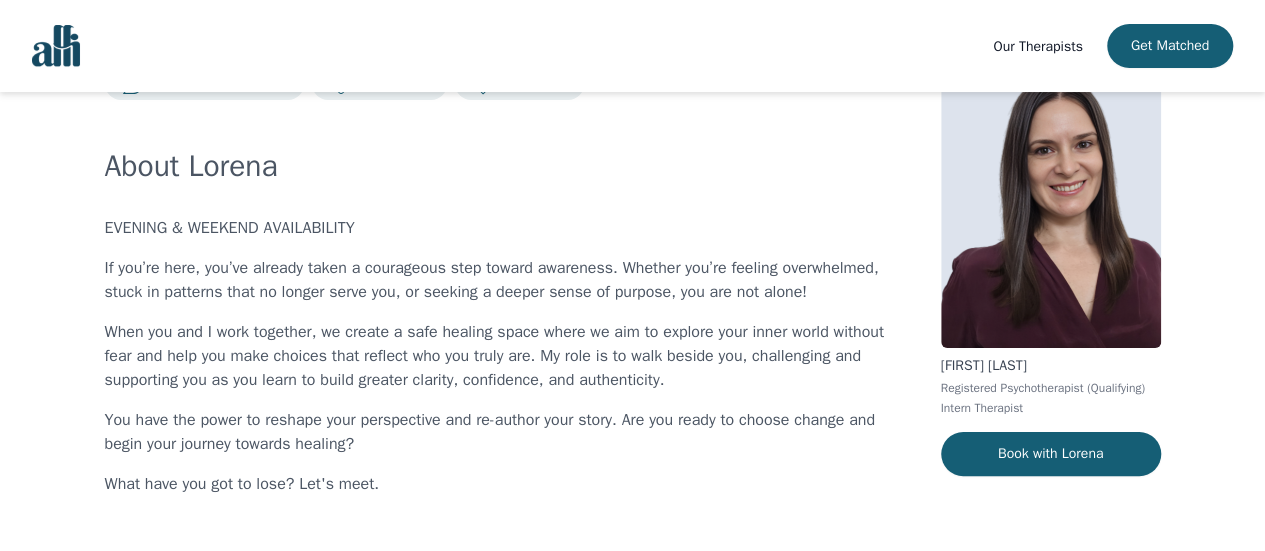 scroll, scrollTop: 32, scrollLeft: 0, axis: vertical 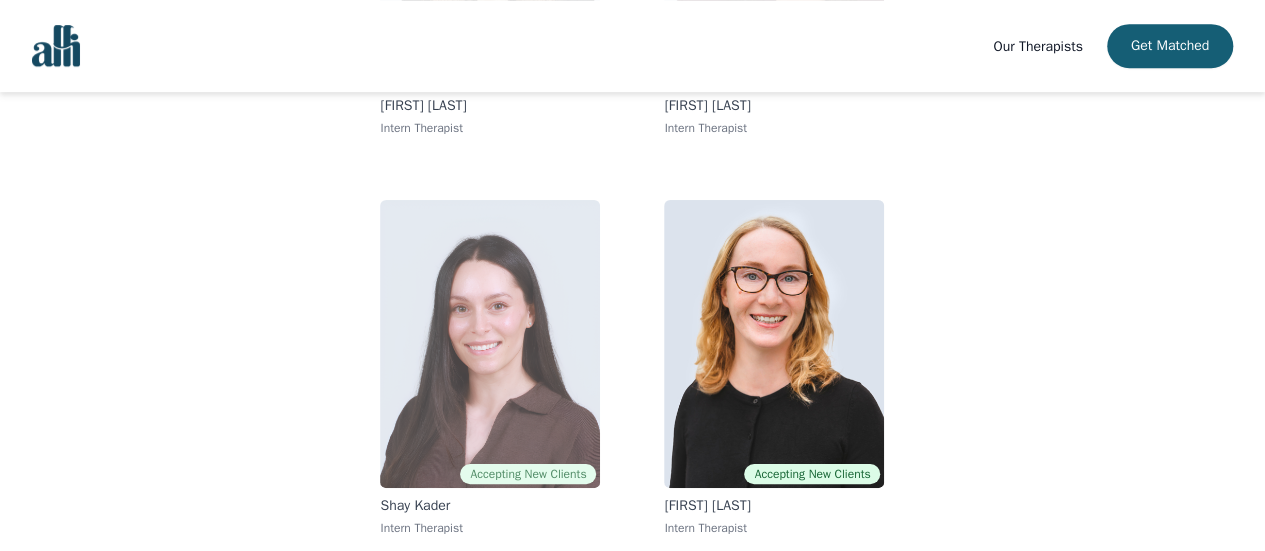 click at bounding box center [490, 344] 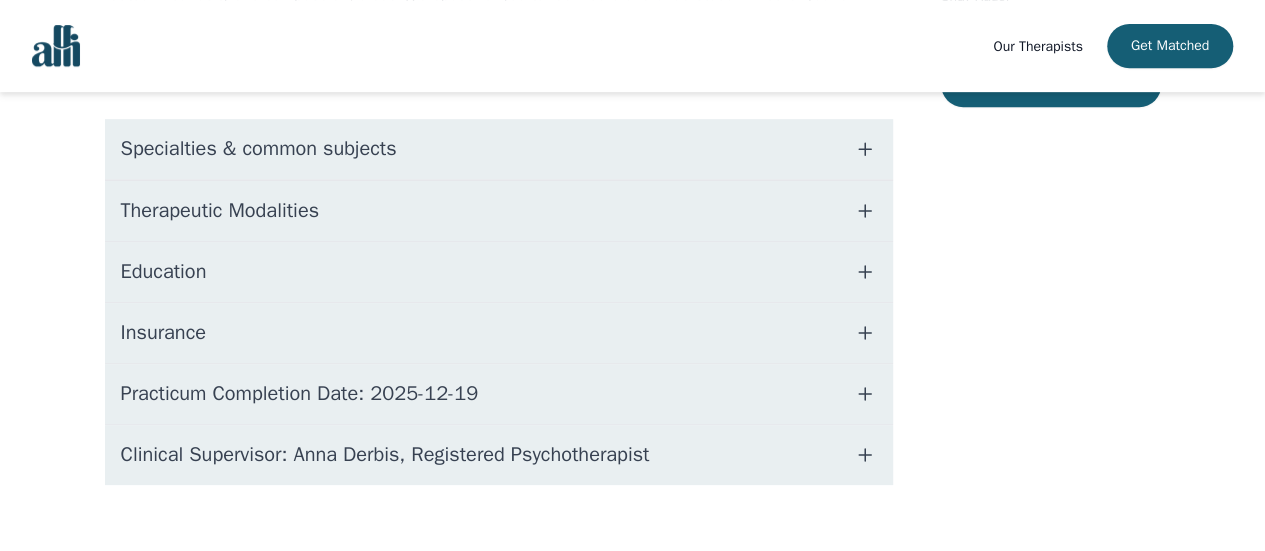 scroll, scrollTop: 476, scrollLeft: 0, axis: vertical 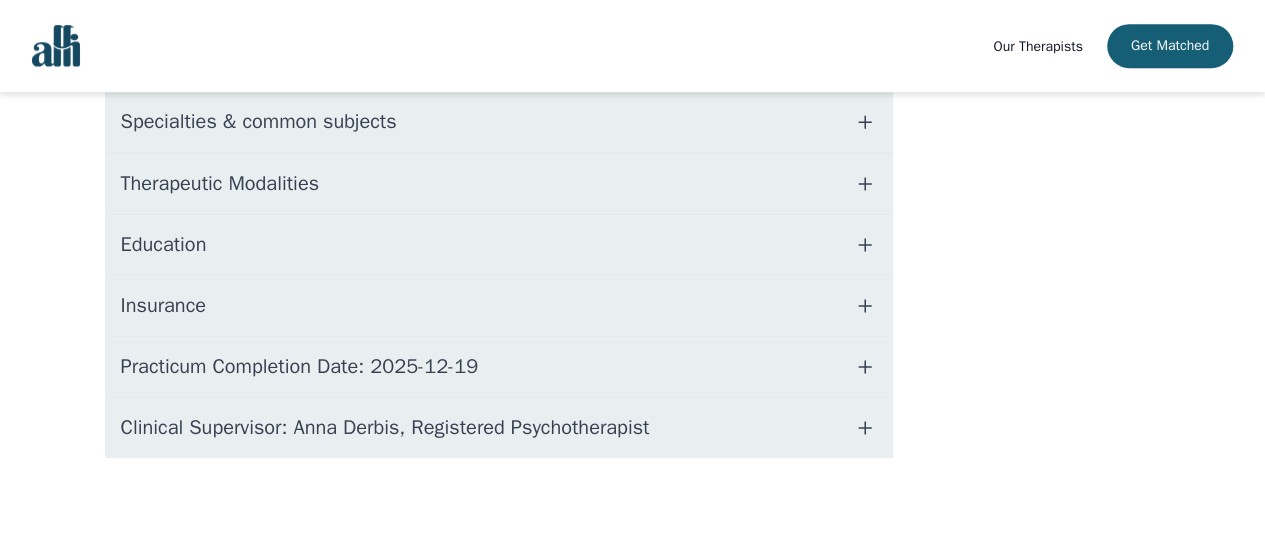 click on "Specialties & common subjects" at bounding box center [259, 122] 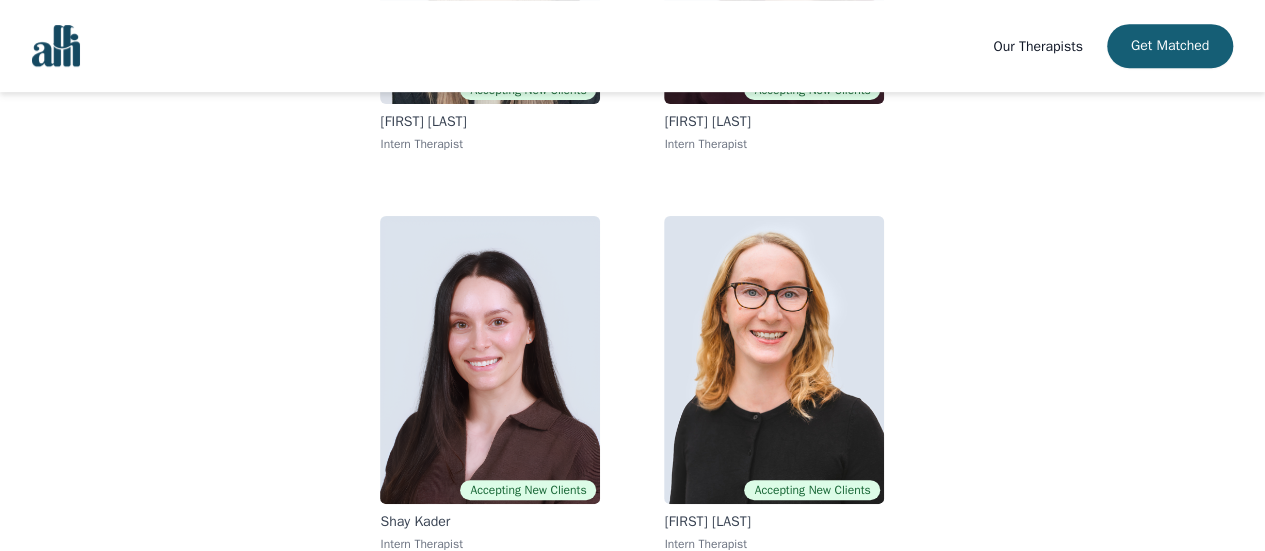 scroll, scrollTop: 452, scrollLeft: 0, axis: vertical 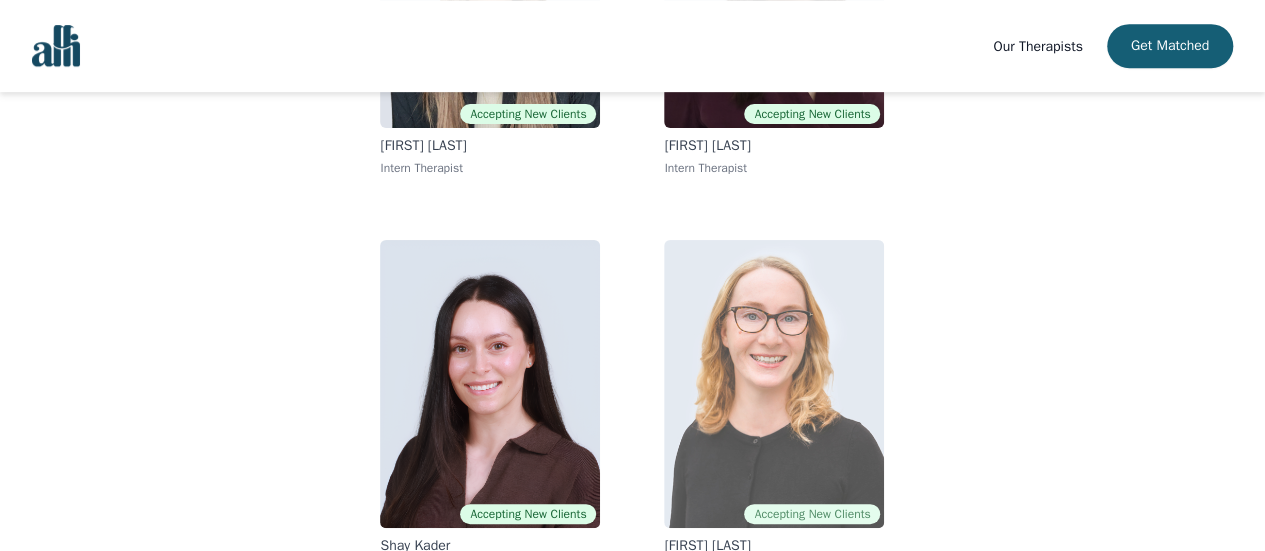 click at bounding box center [774, 384] 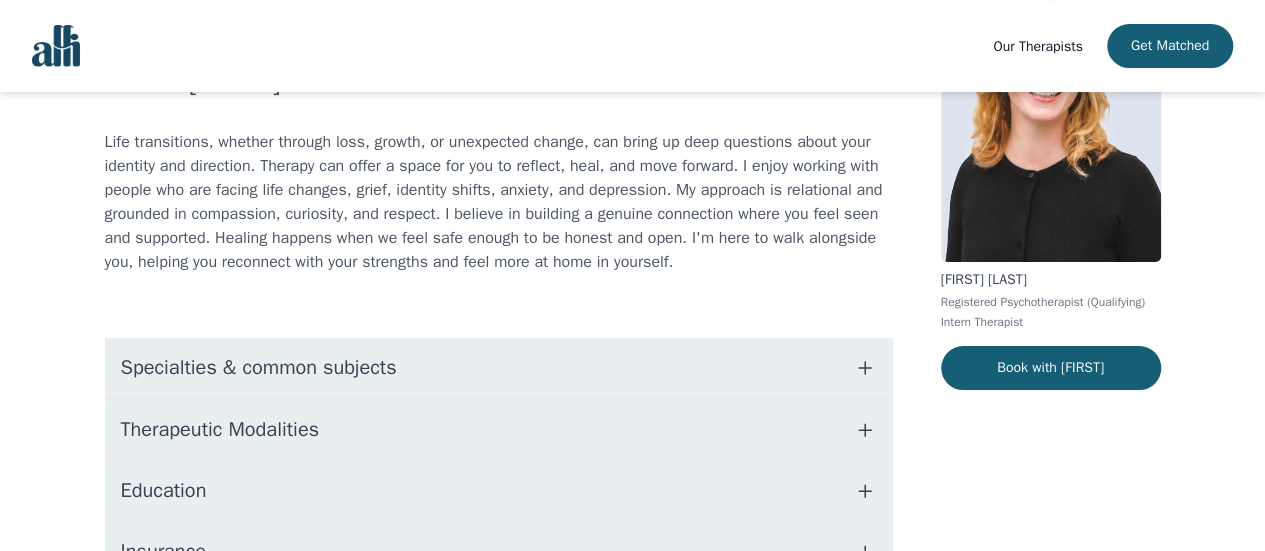 scroll, scrollTop: 300, scrollLeft: 0, axis: vertical 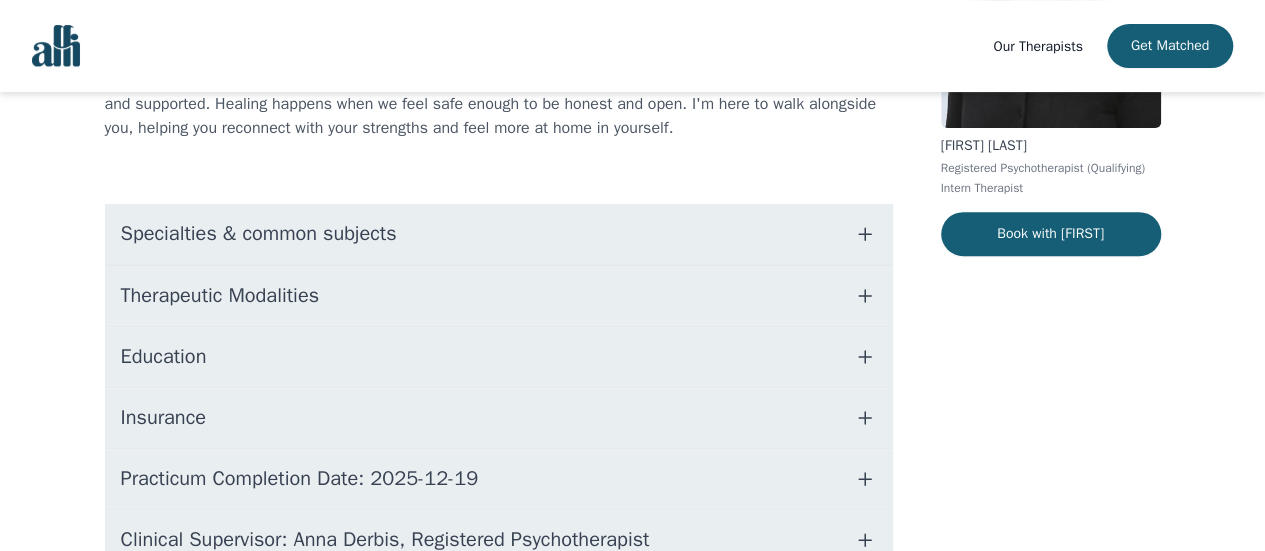 click on "Specialties & common subjects" at bounding box center (259, 234) 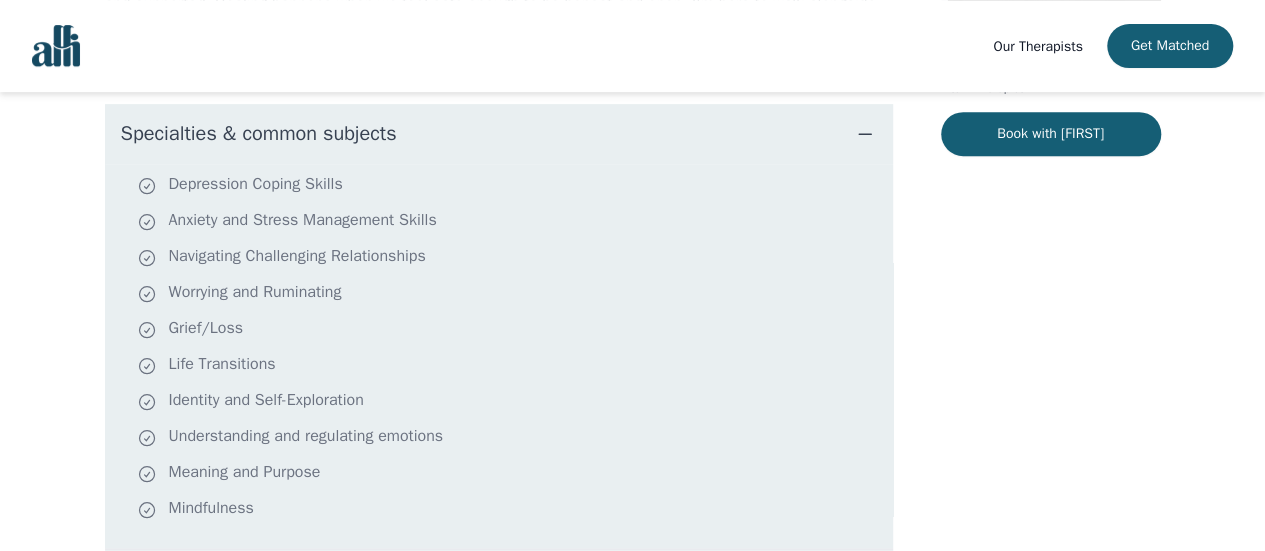 scroll, scrollTop: 0, scrollLeft: 0, axis: both 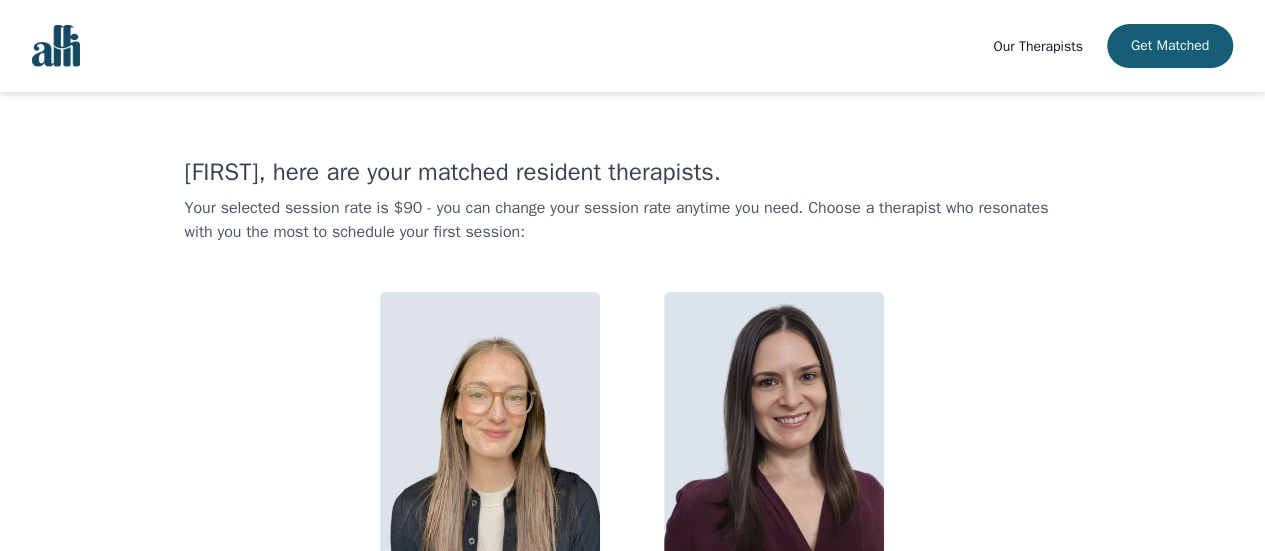 click at bounding box center [56, 46] 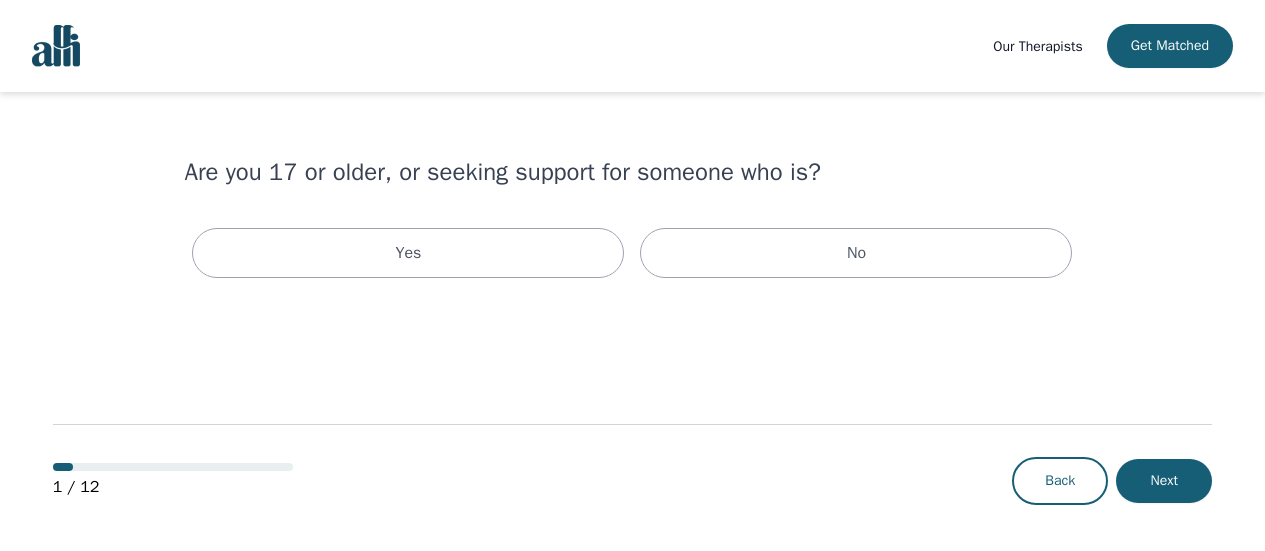 scroll, scrollTop: 0, scrollLeft: 0, axis: both 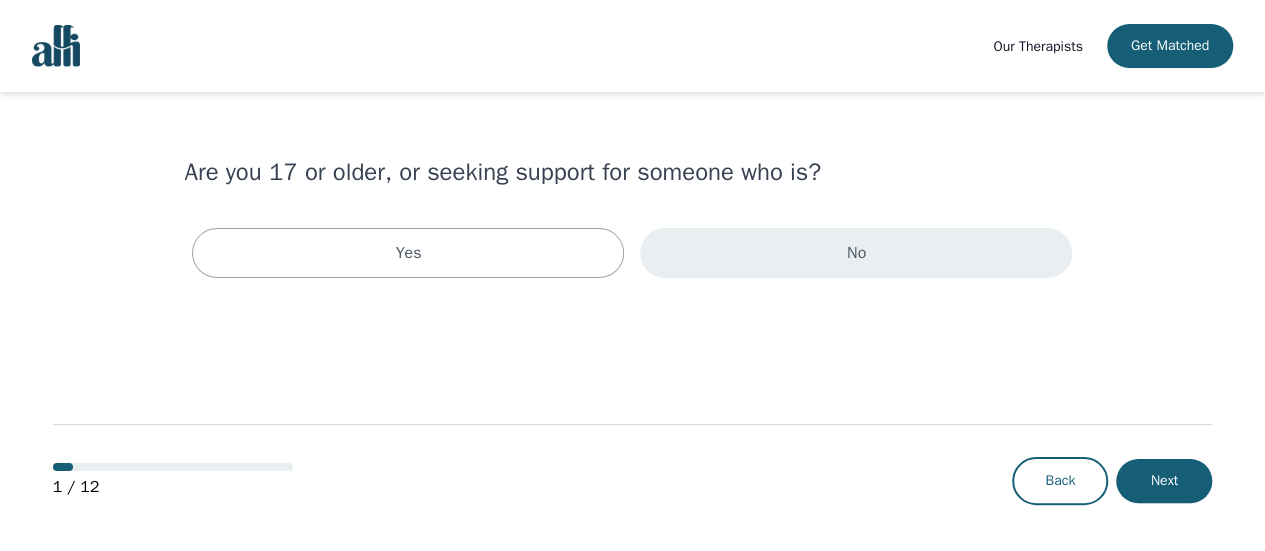 click on "No" at bounding box center [856, 253] 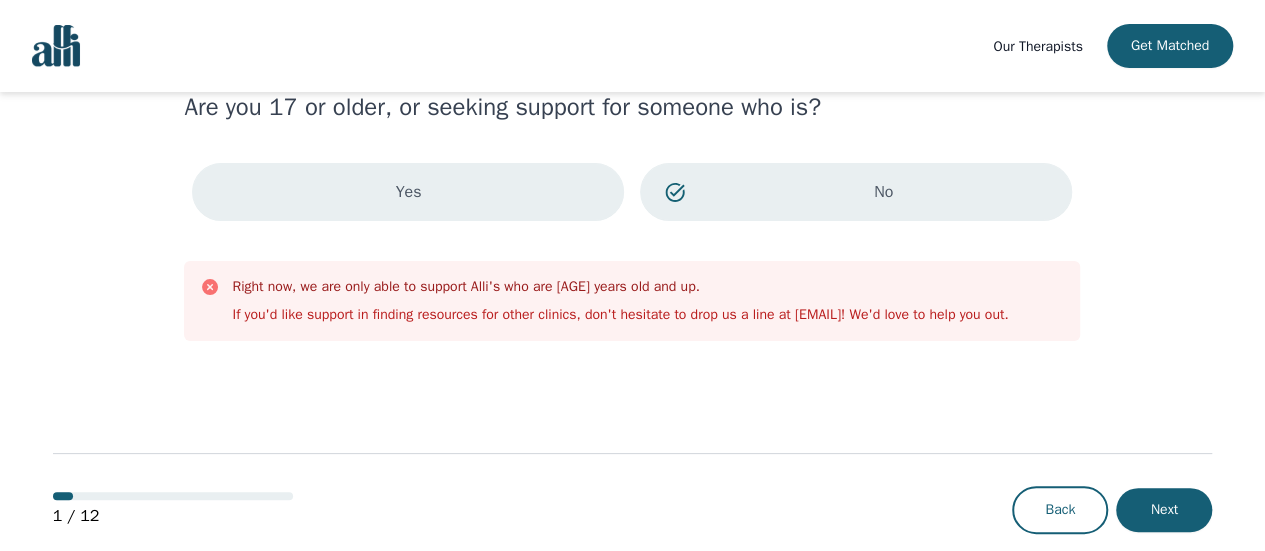 scroll, scrollTop: 95, scrollLeft: 0, axis: vertical 